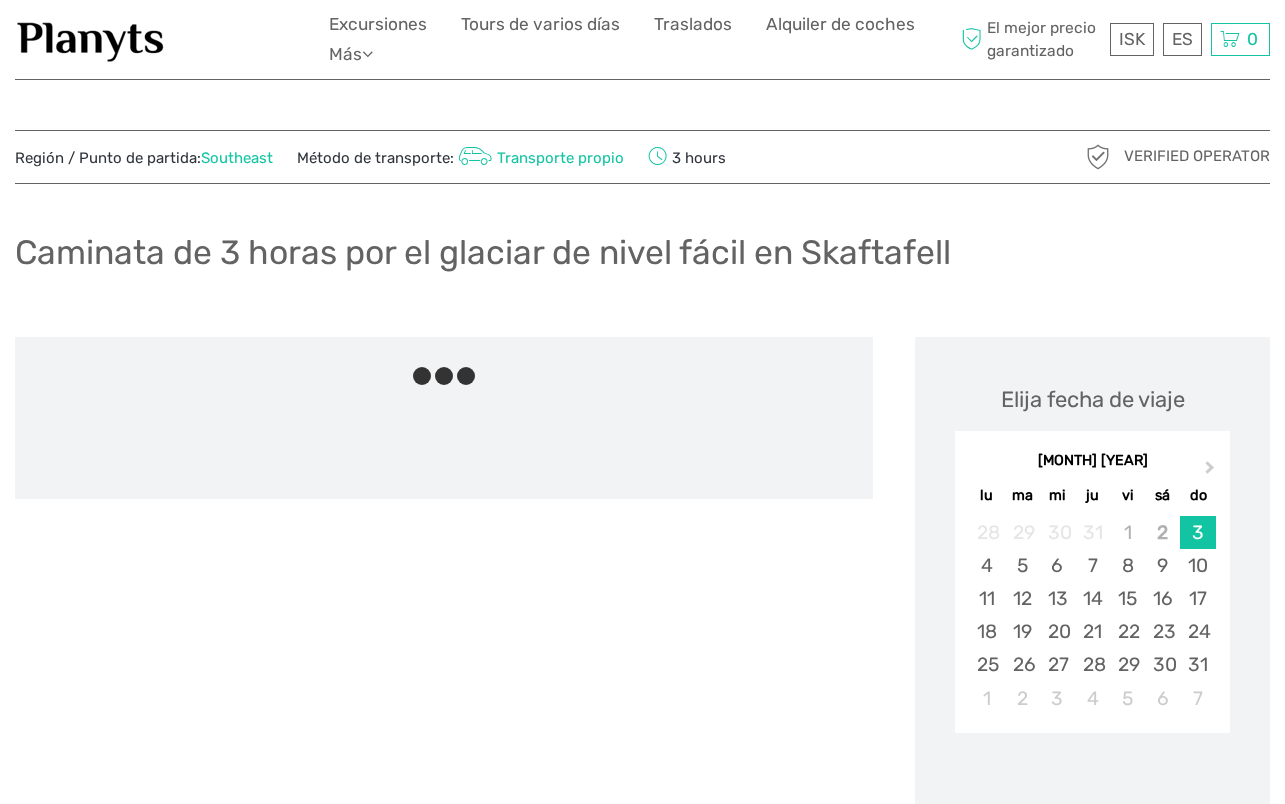 scroll, scrollTop: 0, scrollLeft: 0, axis: both 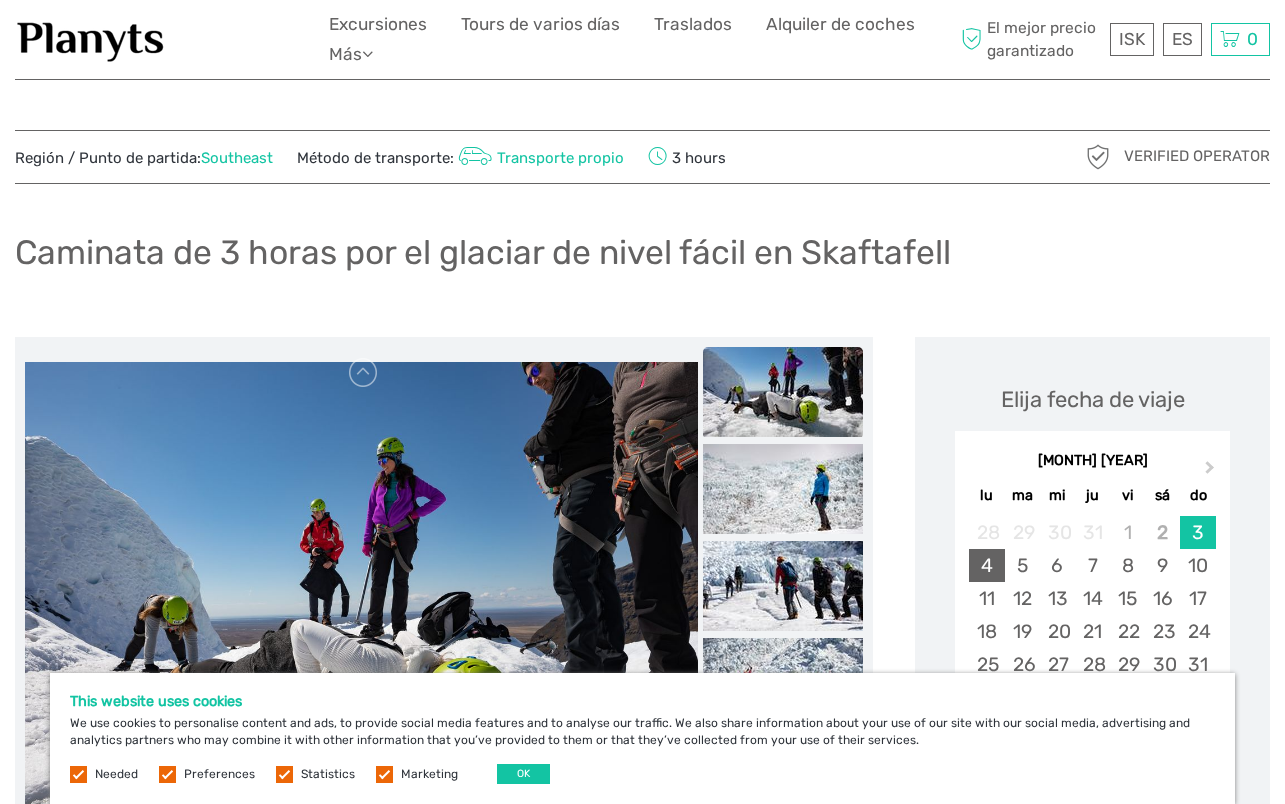 click on "4" at bounding box center (986, 565) 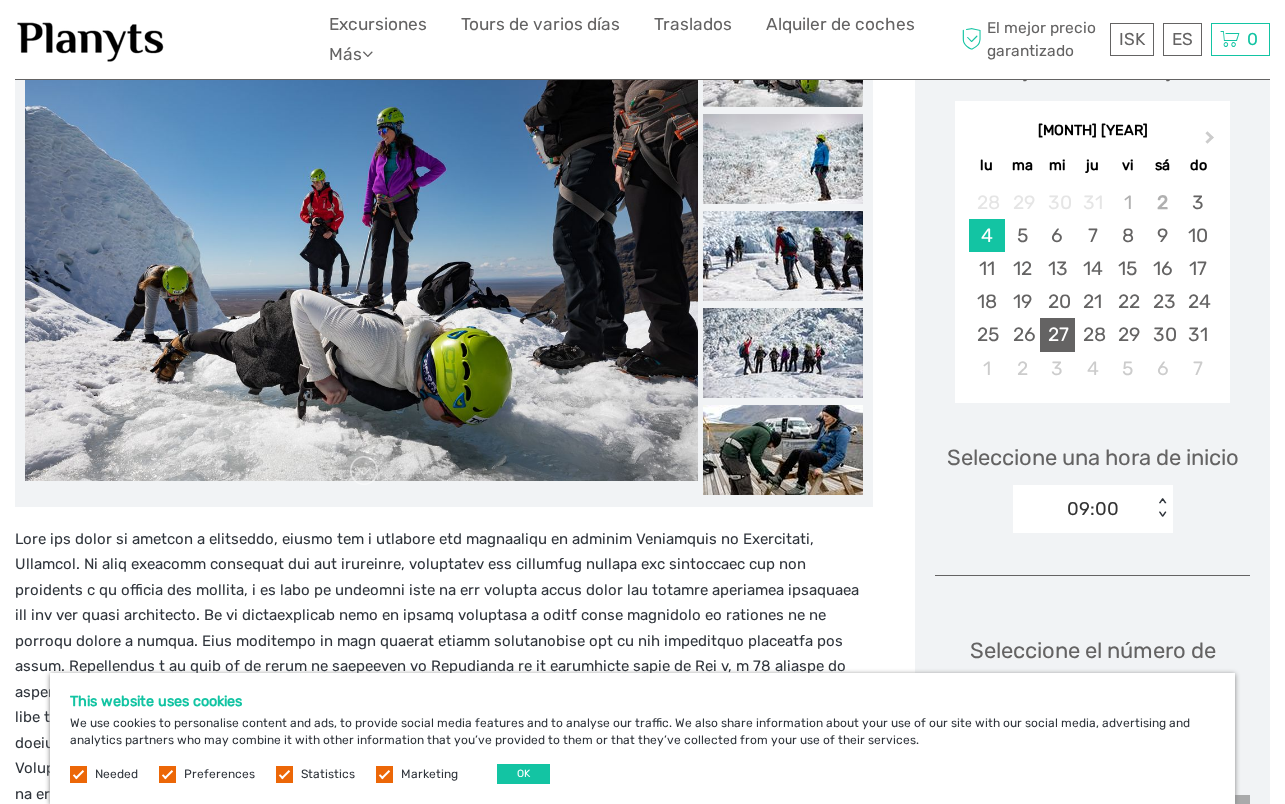 scroll, scrollTop: 337, scrollLeft: 0, axis: vertical 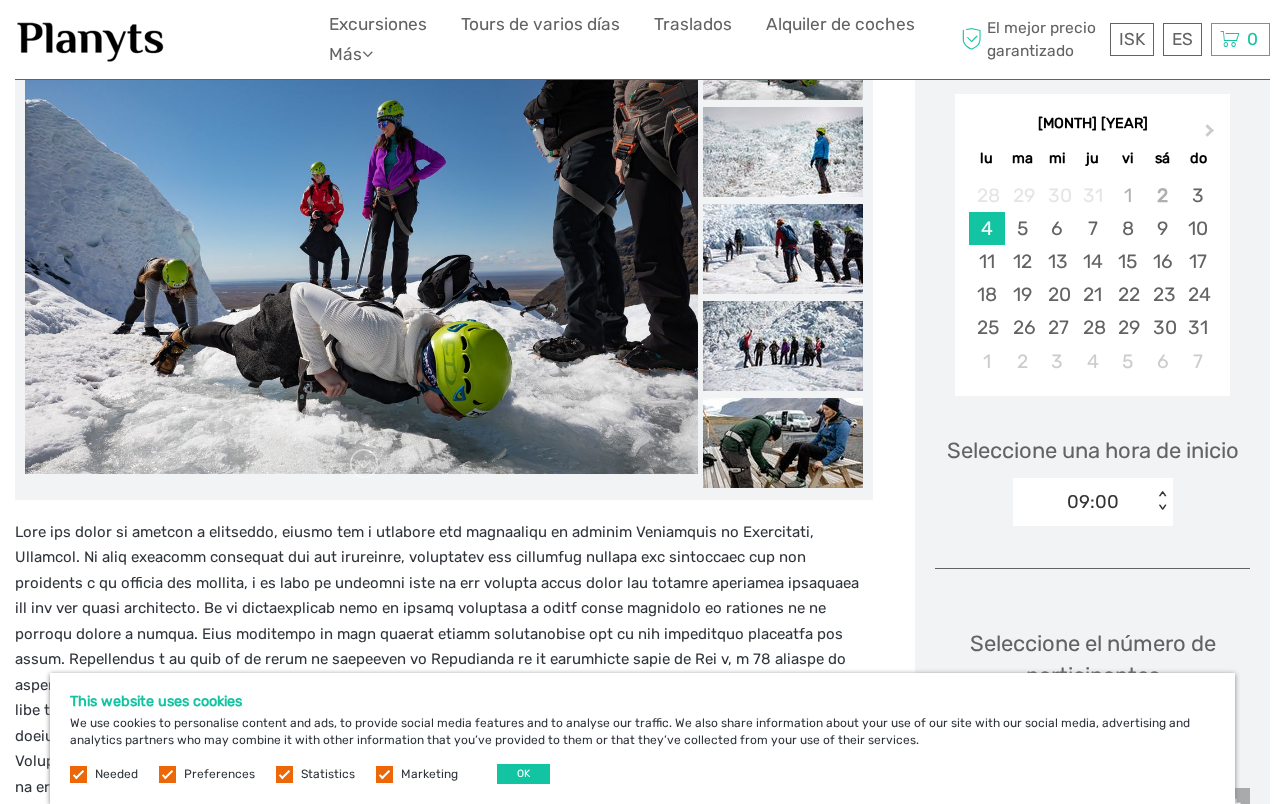 click on "09:00" at bounding box center [1093, 502] 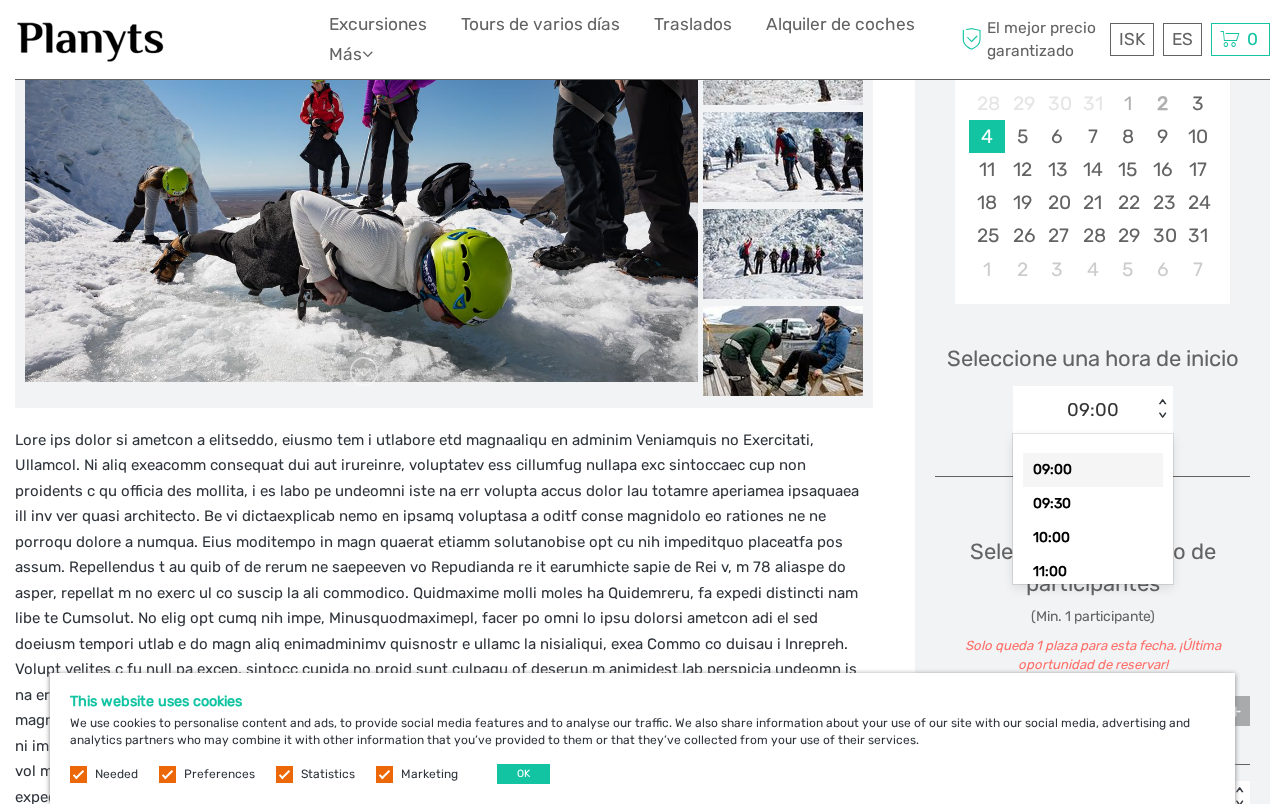 scroll, scrollTop: 433, scrollLeft: 0, axis: vertical 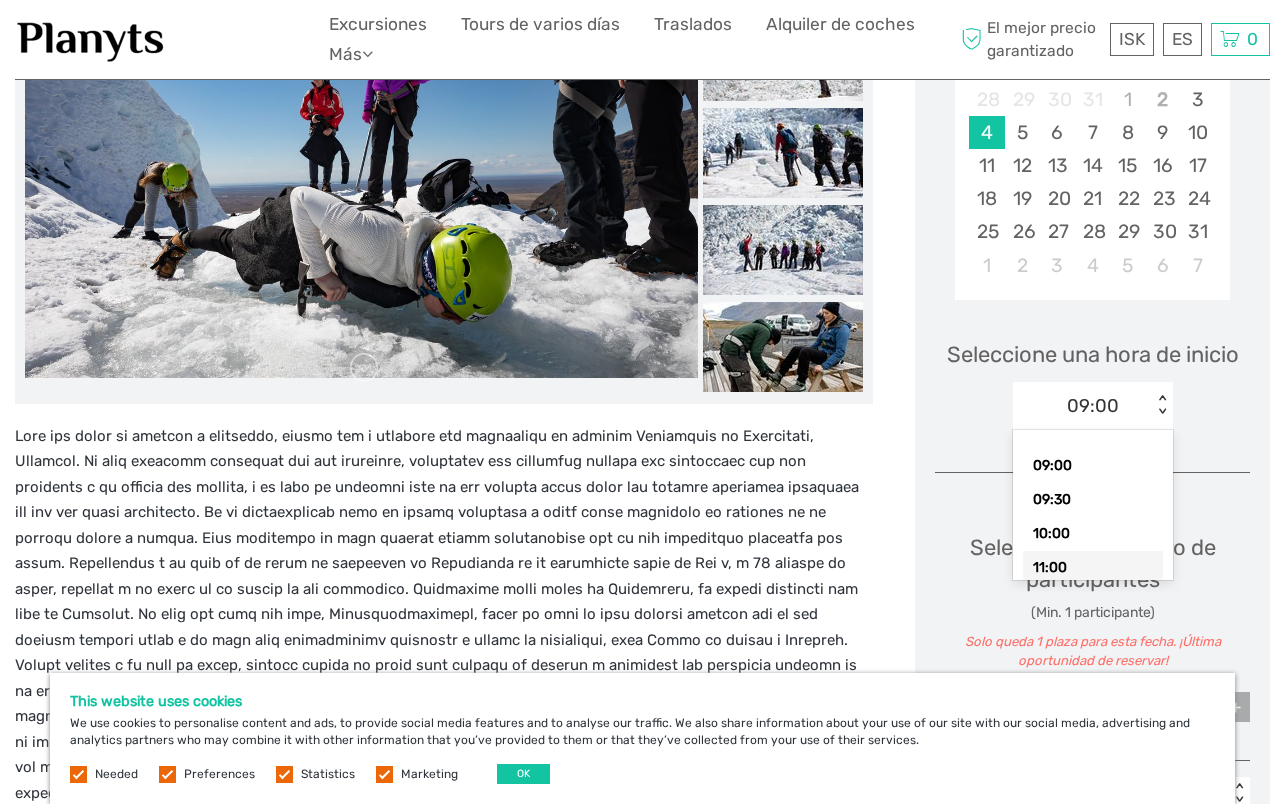 click on "11:00" at bounding box center (1093, 568) 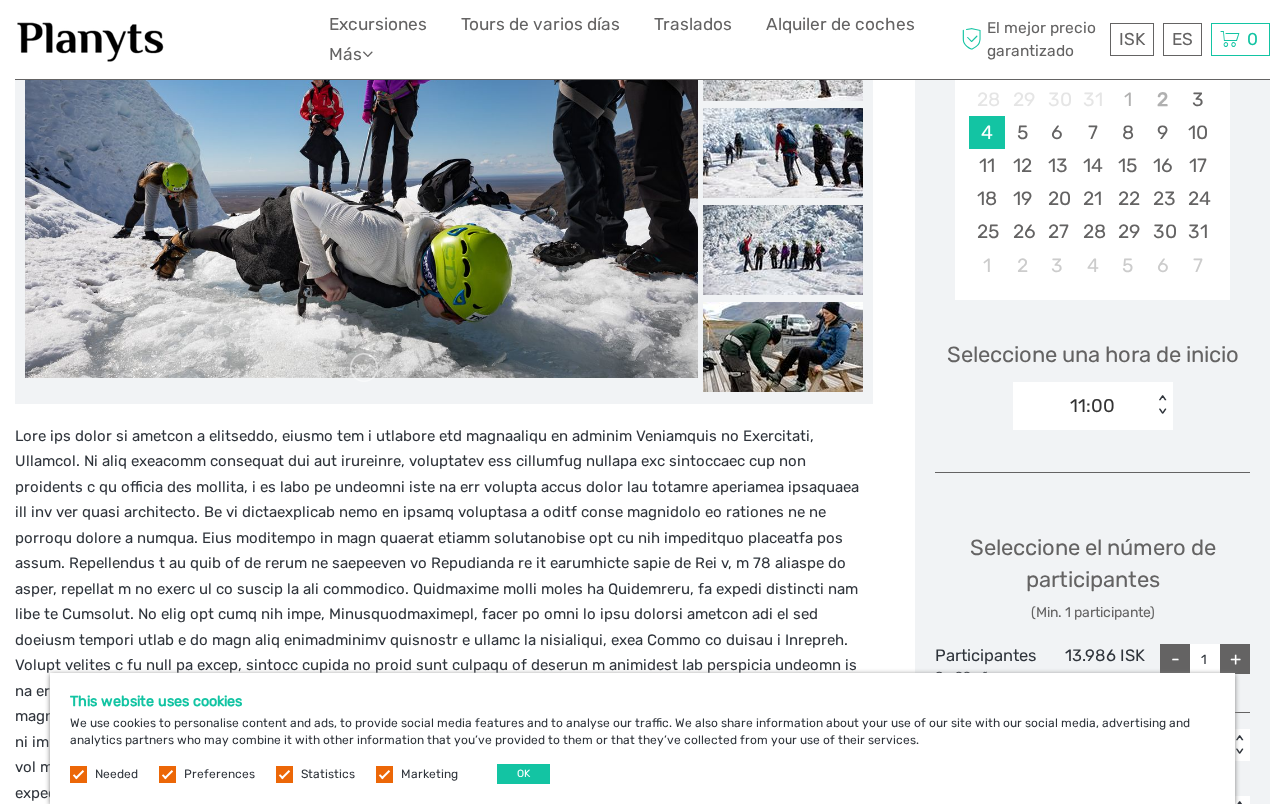 click on "11:00" at bounding box center [1092, 406] 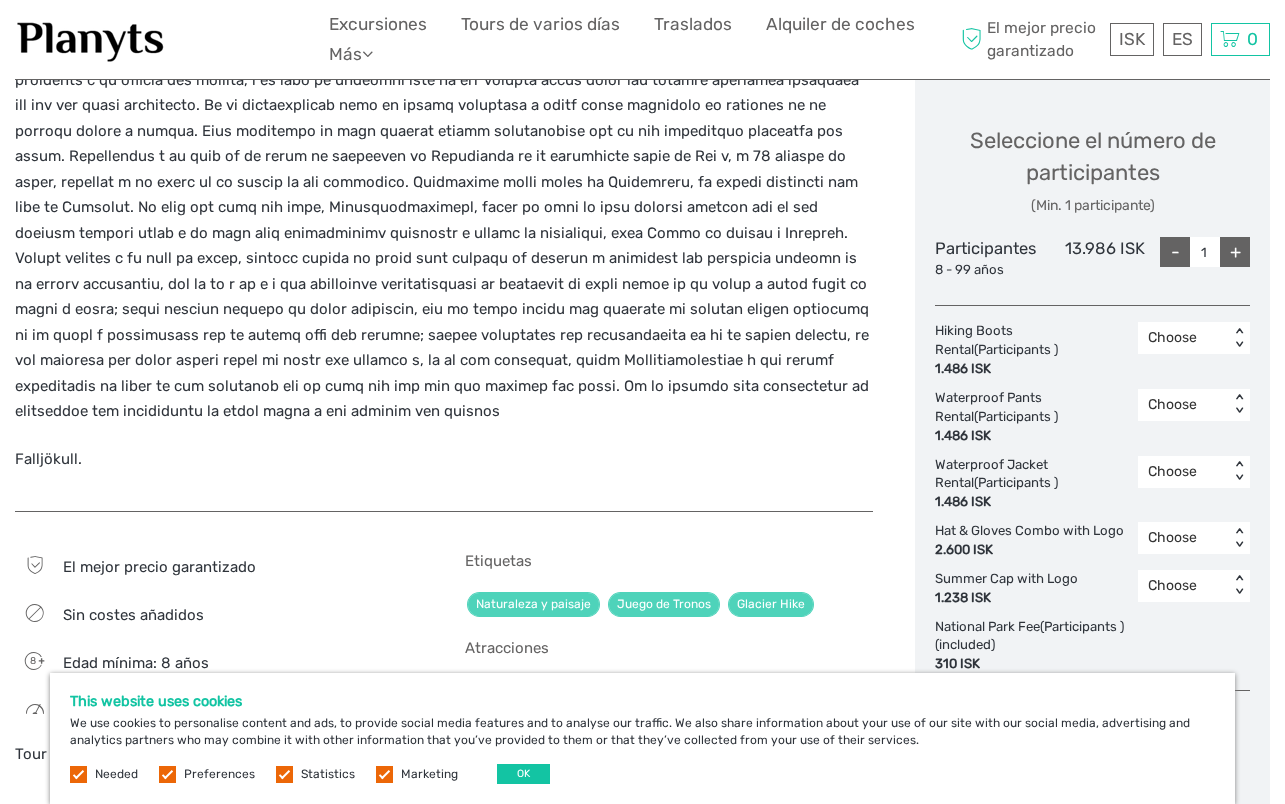 scroll, scrollTop: 847, scrollLeft: 0, axis: vertical 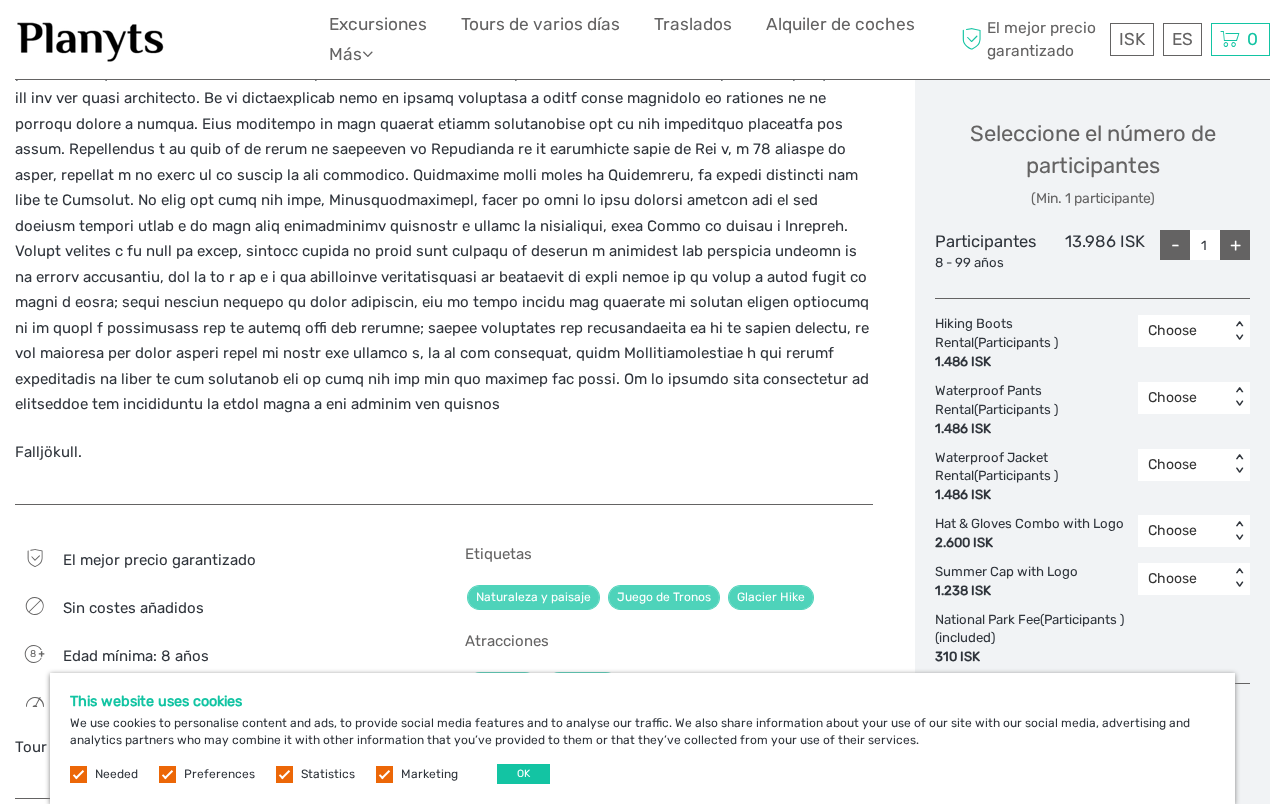 click on "+" at bounding box center (1235, 245) 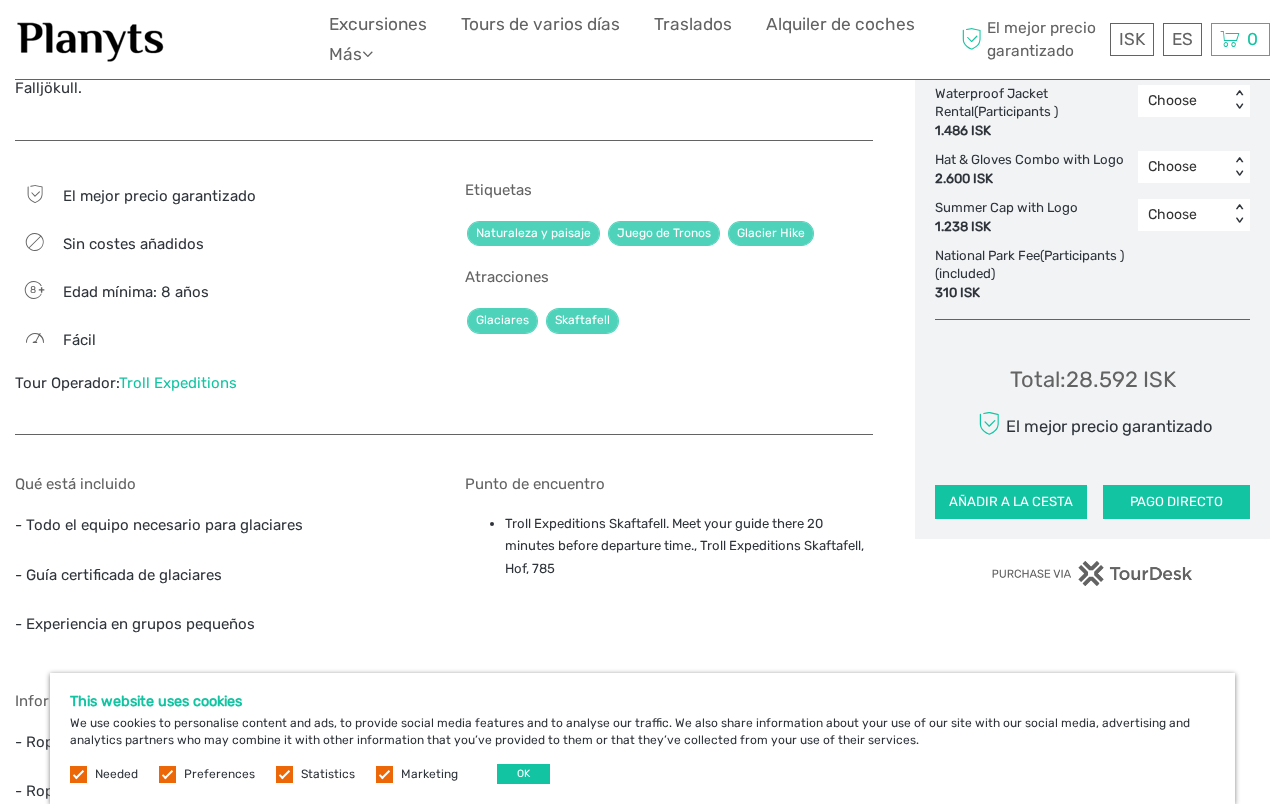 scroll, scrollTop: 1240, scrollLeft: 0, axis: vertical 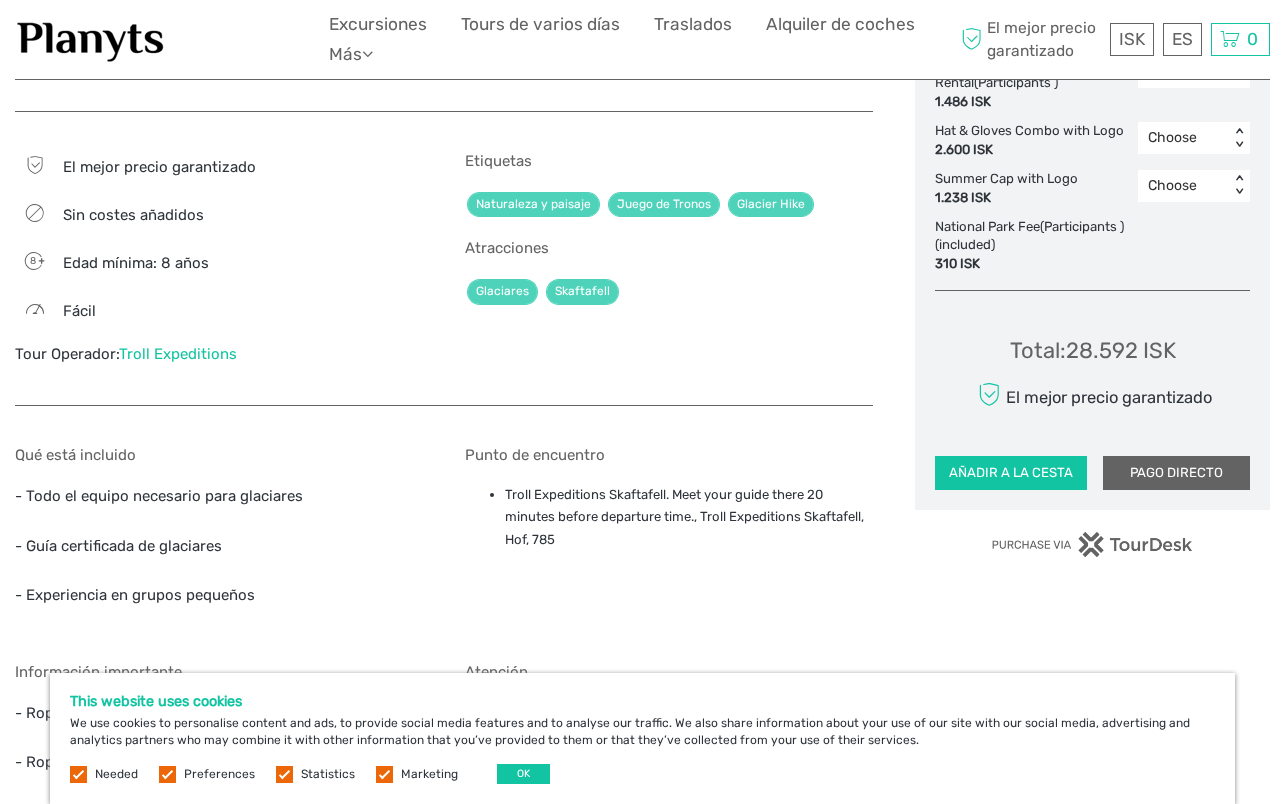 click on "PAGO DIRECTO" at bounding box center (1176, 473) 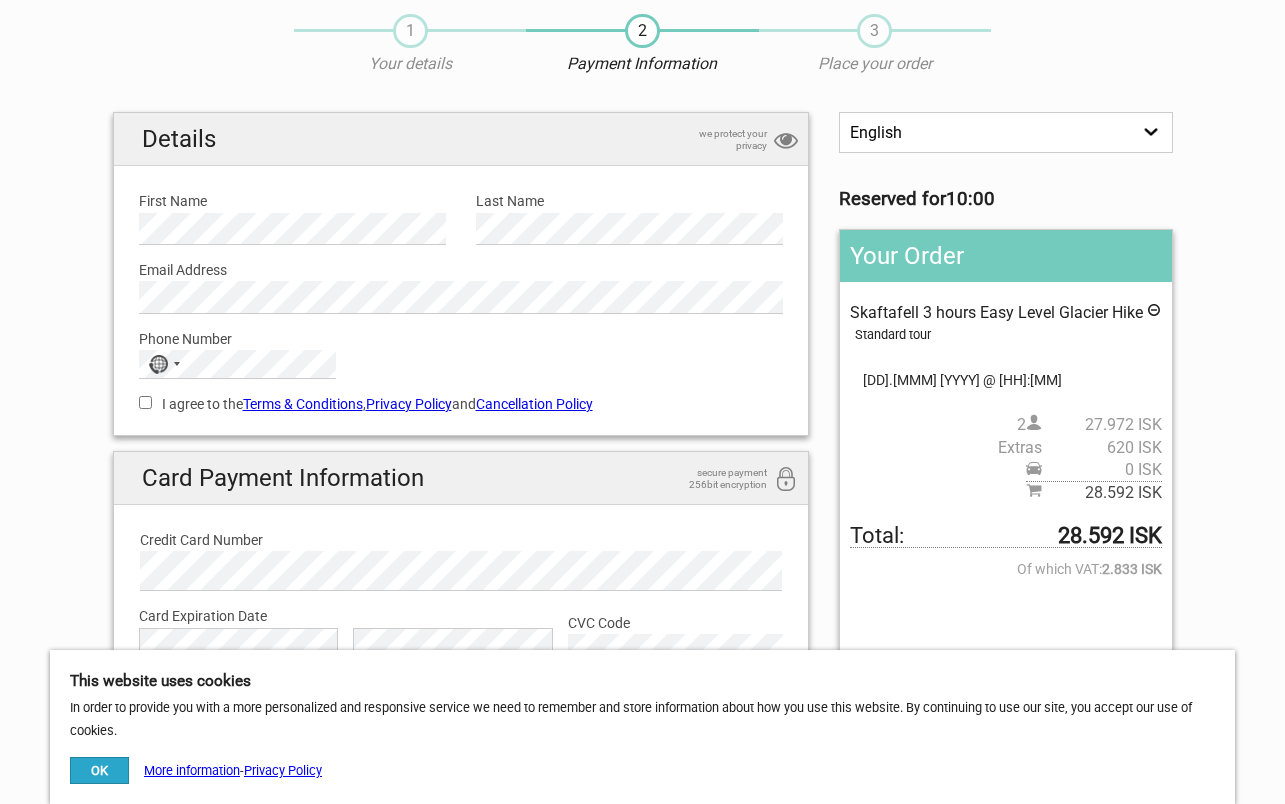 scroll, scrollTop: 70, scrollLeft: 0, axis: vertical 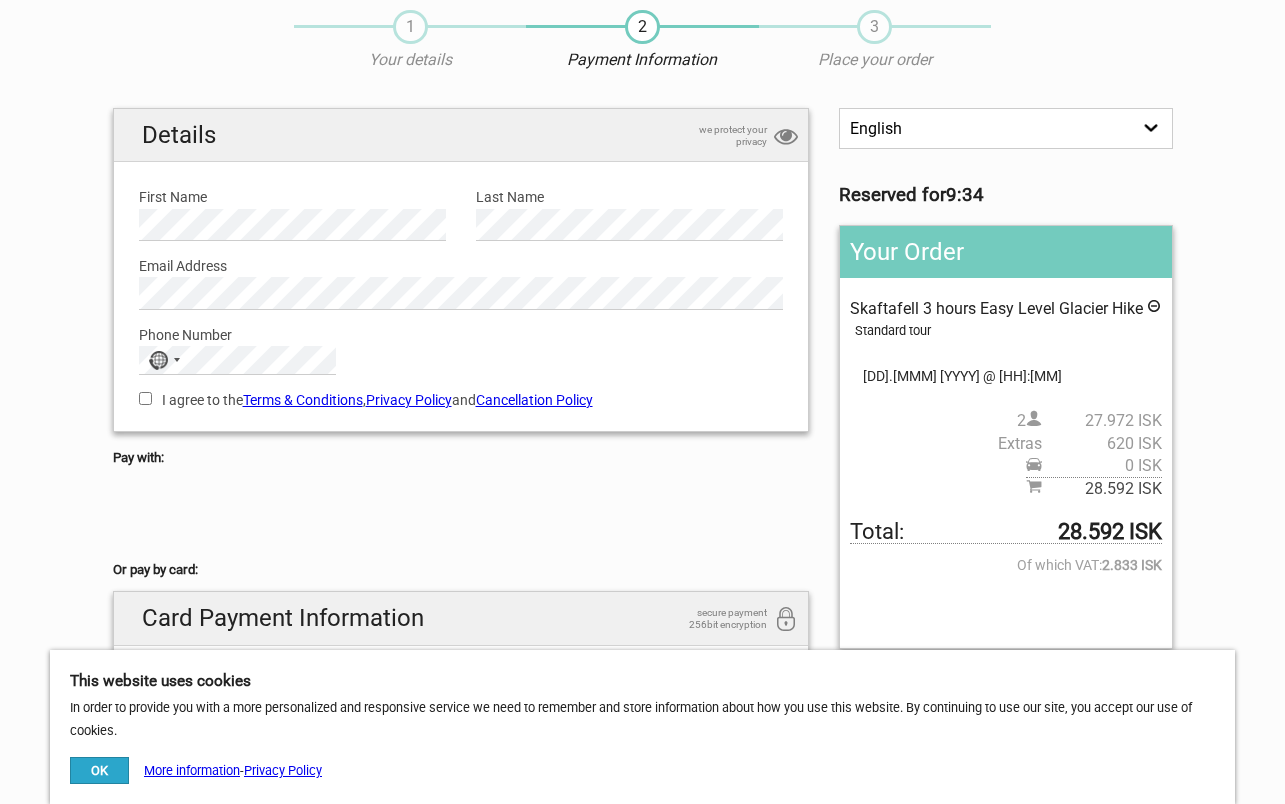 click on "I agree to the  Terms & Conditions ,  Privacy Policy  and  Cancellation Policy" at bounding box center [145, 398] 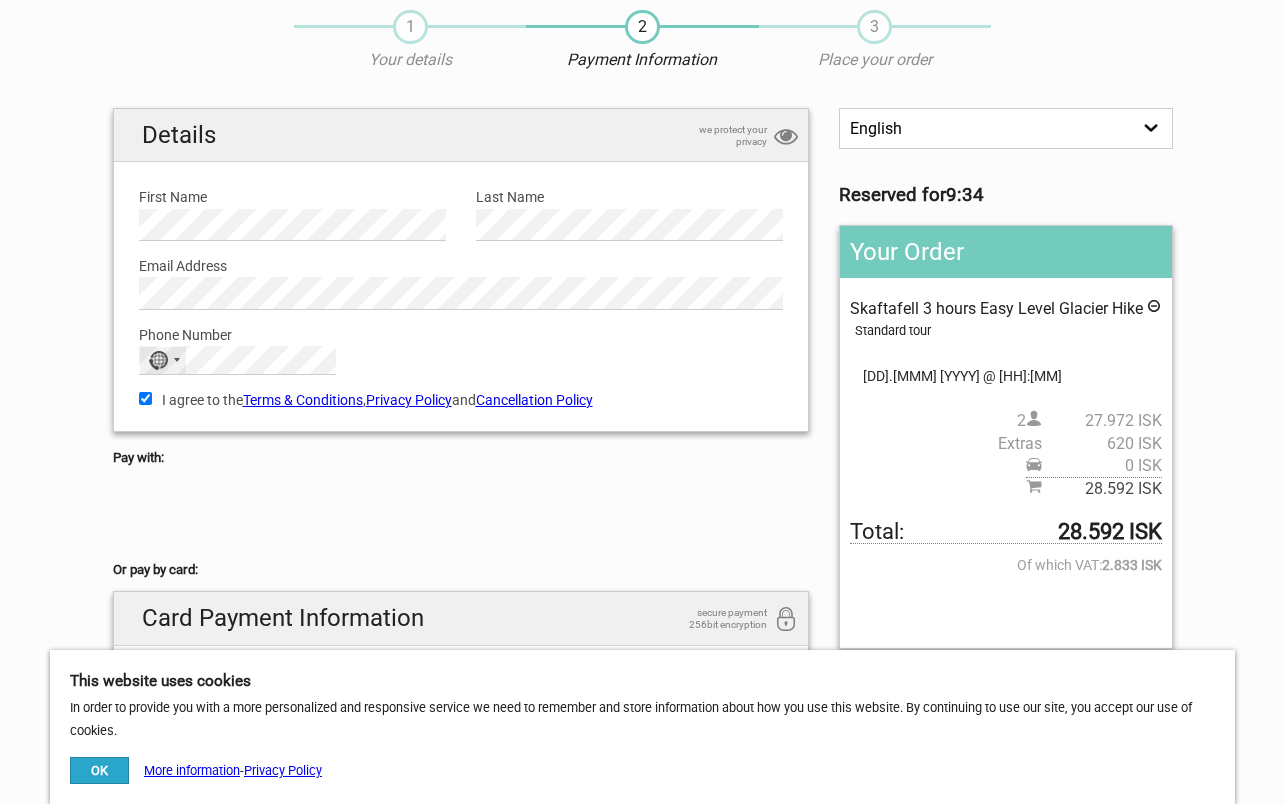 click on "No country selected" at bounding box center (158, 360) 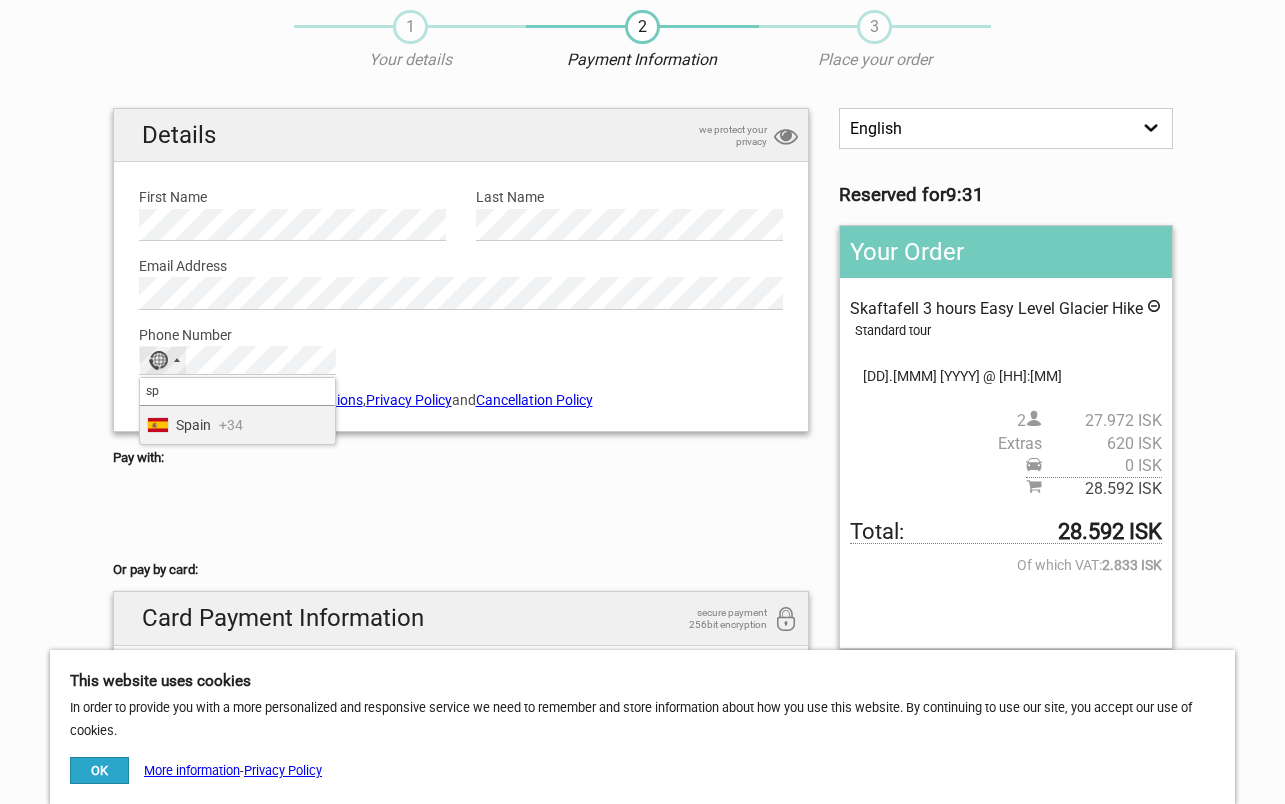 type on "sp" 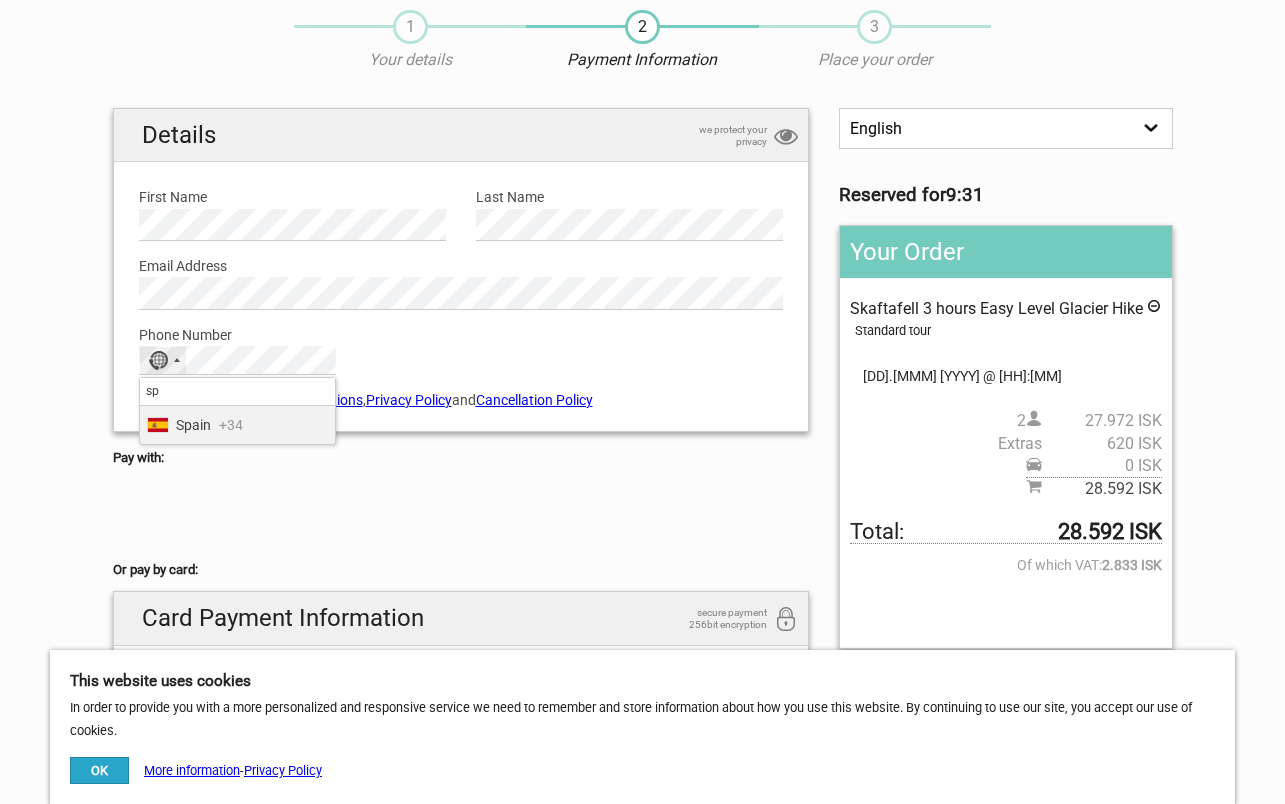 click on "Spain" at bounding box center (193, 425) 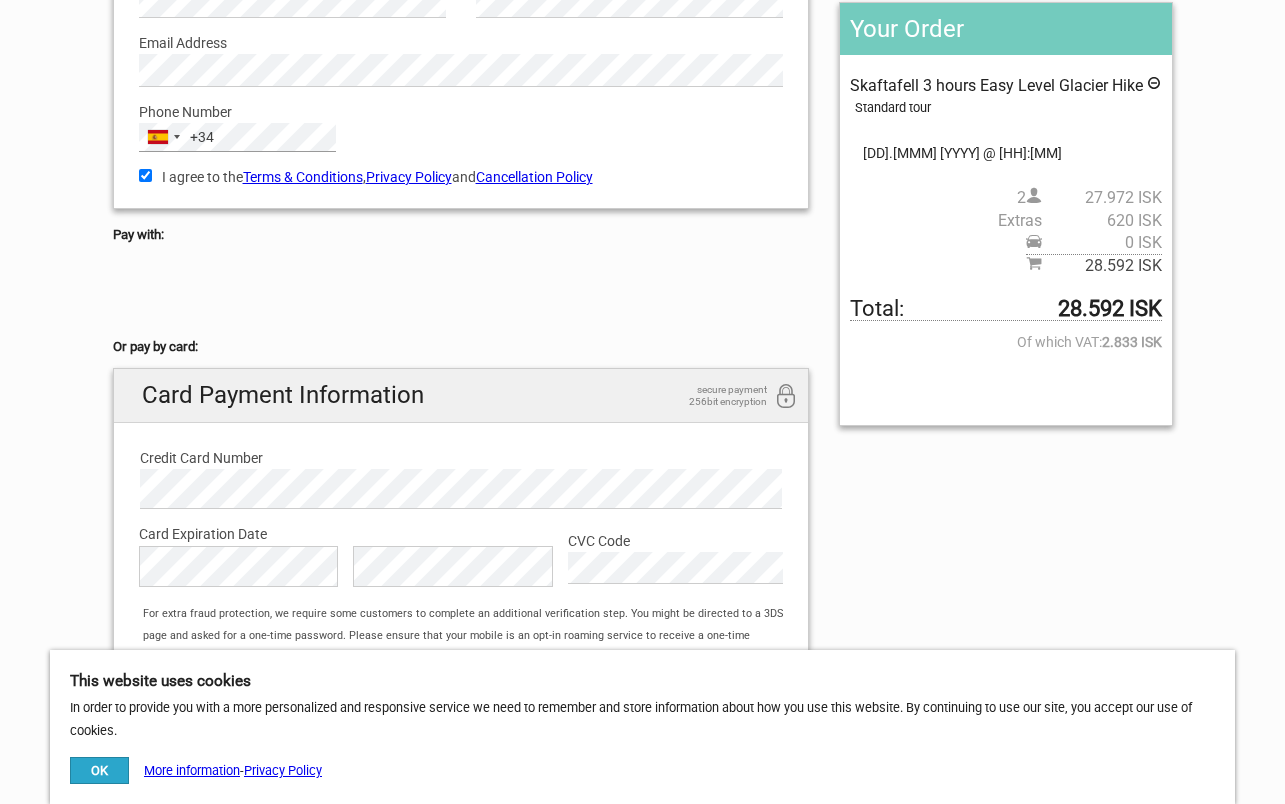 scroll, scrollTop: 319, scrollLeft: 0, axis: vertical 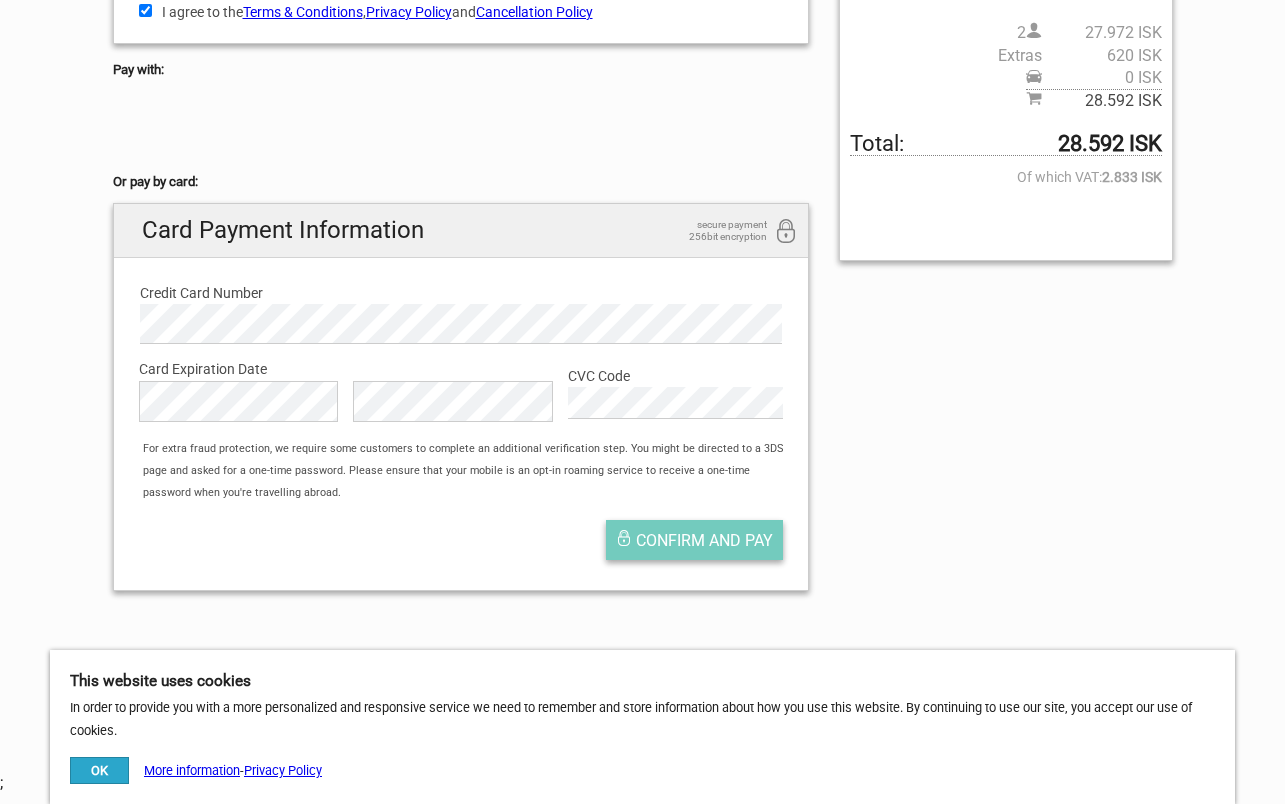 click on "Confirm and pay" at bounding box center (704, 540) 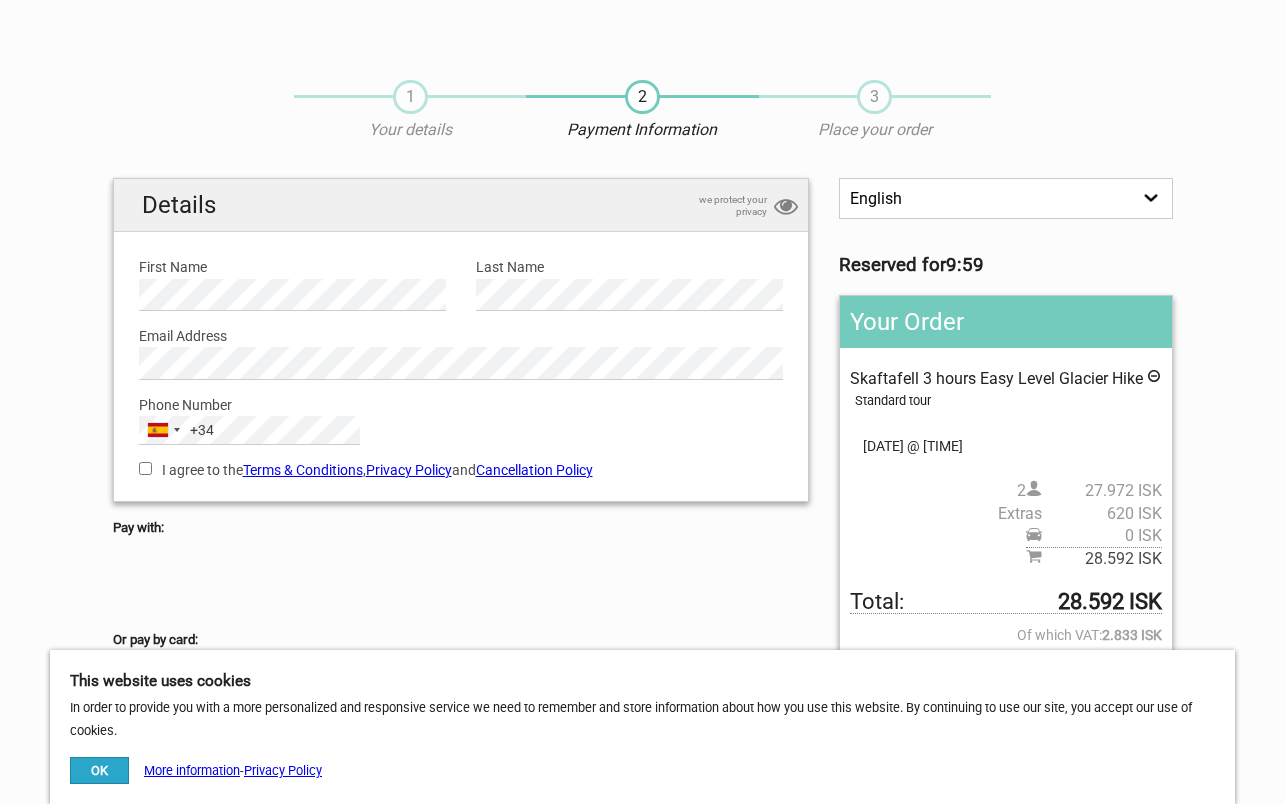 scroll, scrollTop: 283, scrollLeft: 0, axis: vertical 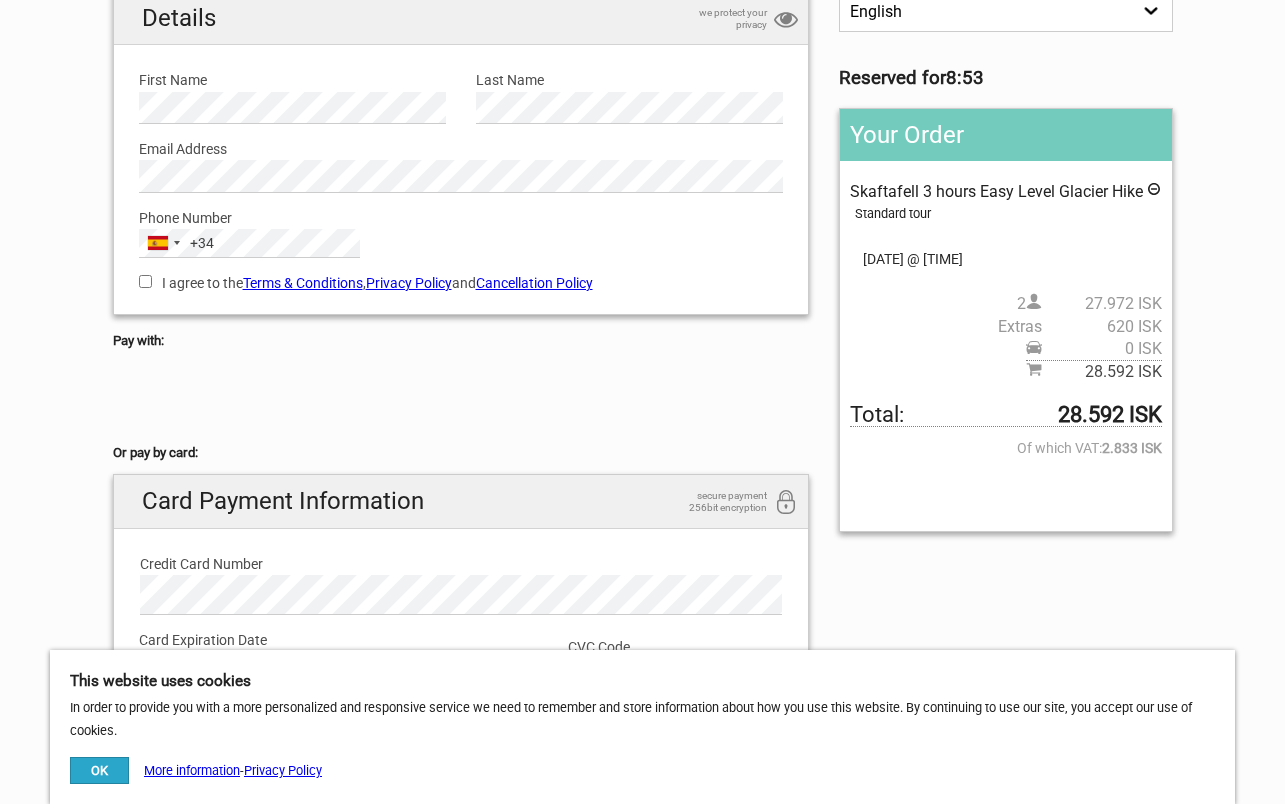 click on "I agree to the  Terms & Conditions ,  Privacy Policy  and  Cancellation Policy" at bounding box center [145, 281] 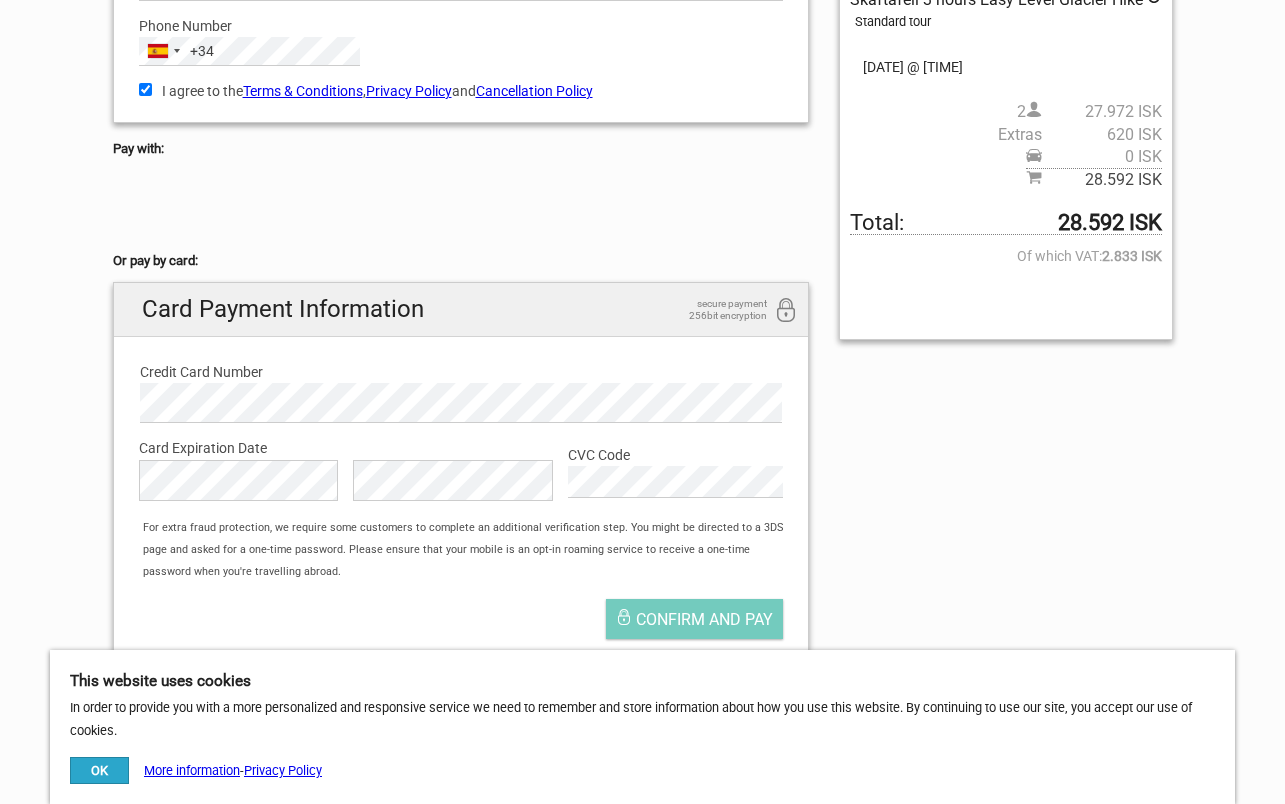 scroll, scrollTop: 382, scrollLeft: 0, axis: vertical 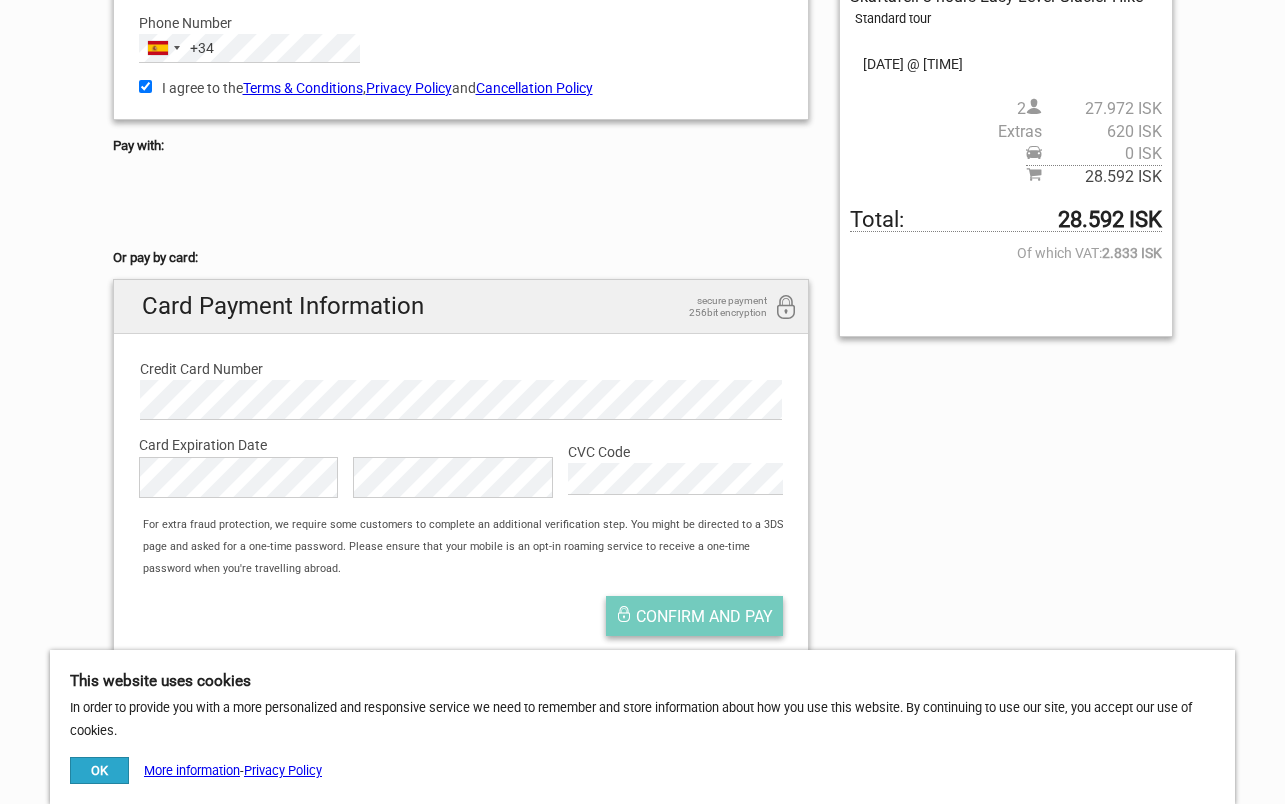 click on "Confirm and pay" at bounding box center (704, 616) 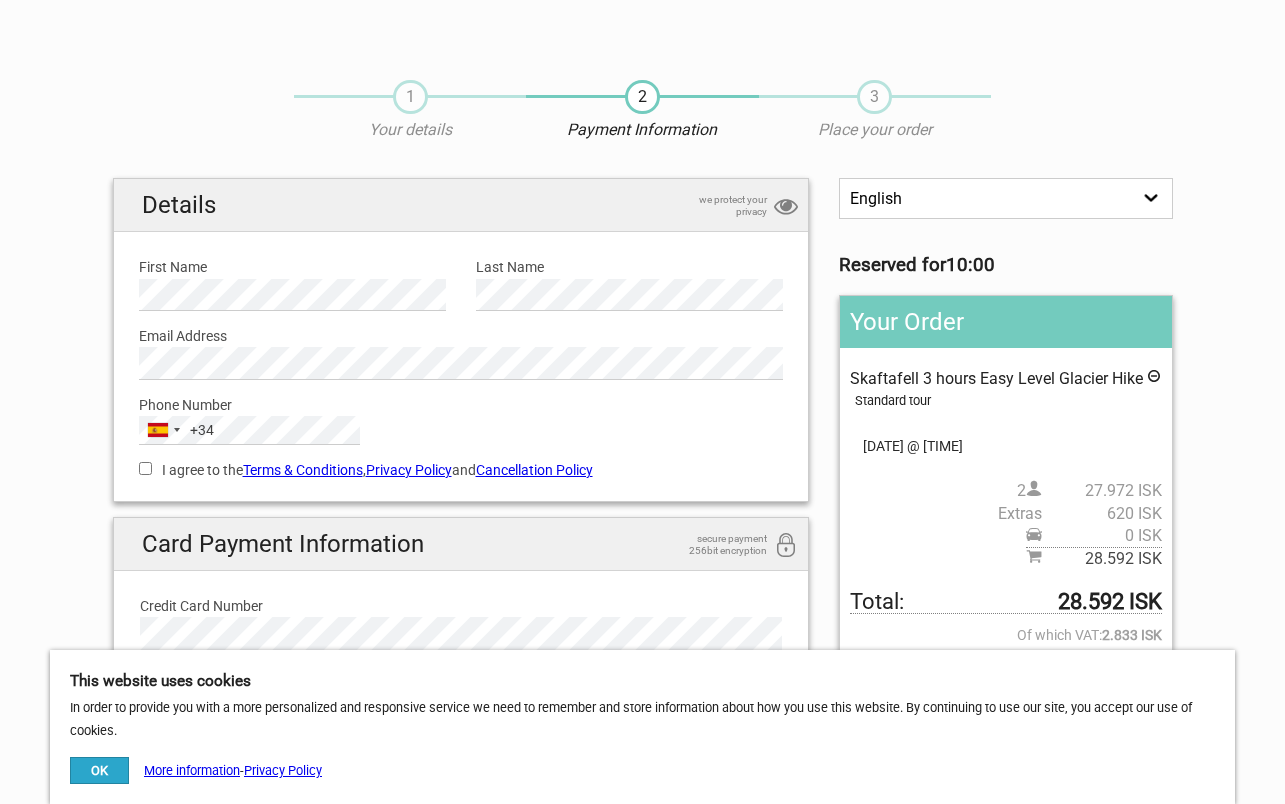 scroll, scrollTop: 0, scrollLeft: 0, axis: both 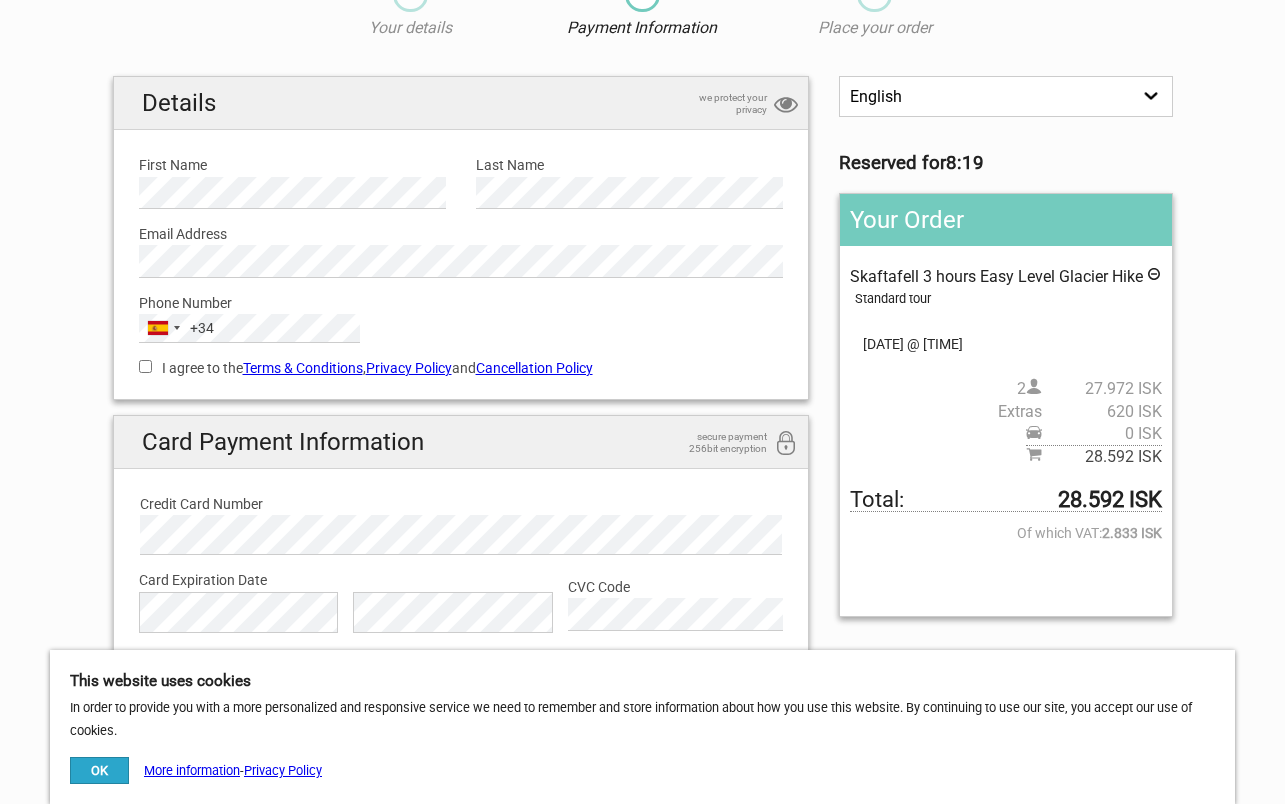 click on "I agree to the  Terms & Conditions ,  Privacy Policy  and  Cancellation Policy" at bounding box center (145, 366) 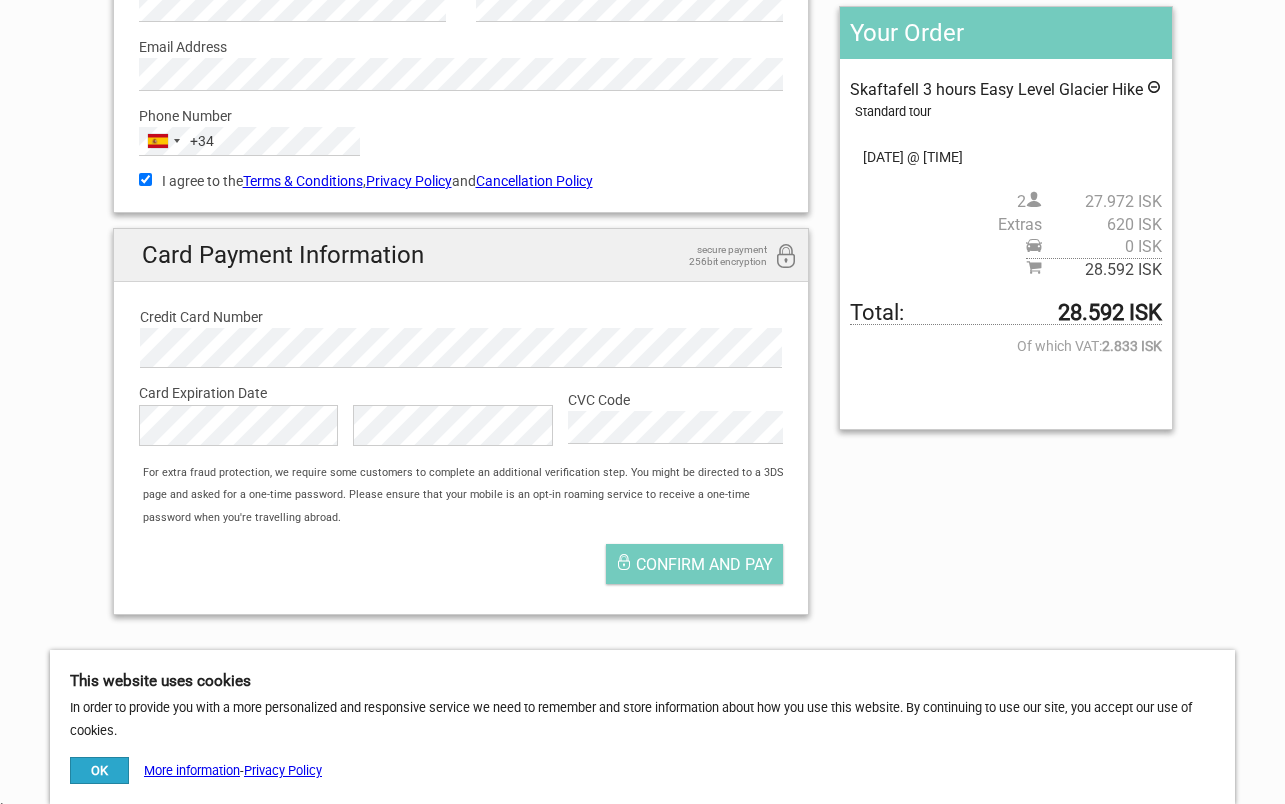 scroll, scrollTop: 290, scrollLeft: 0, axis: vertical 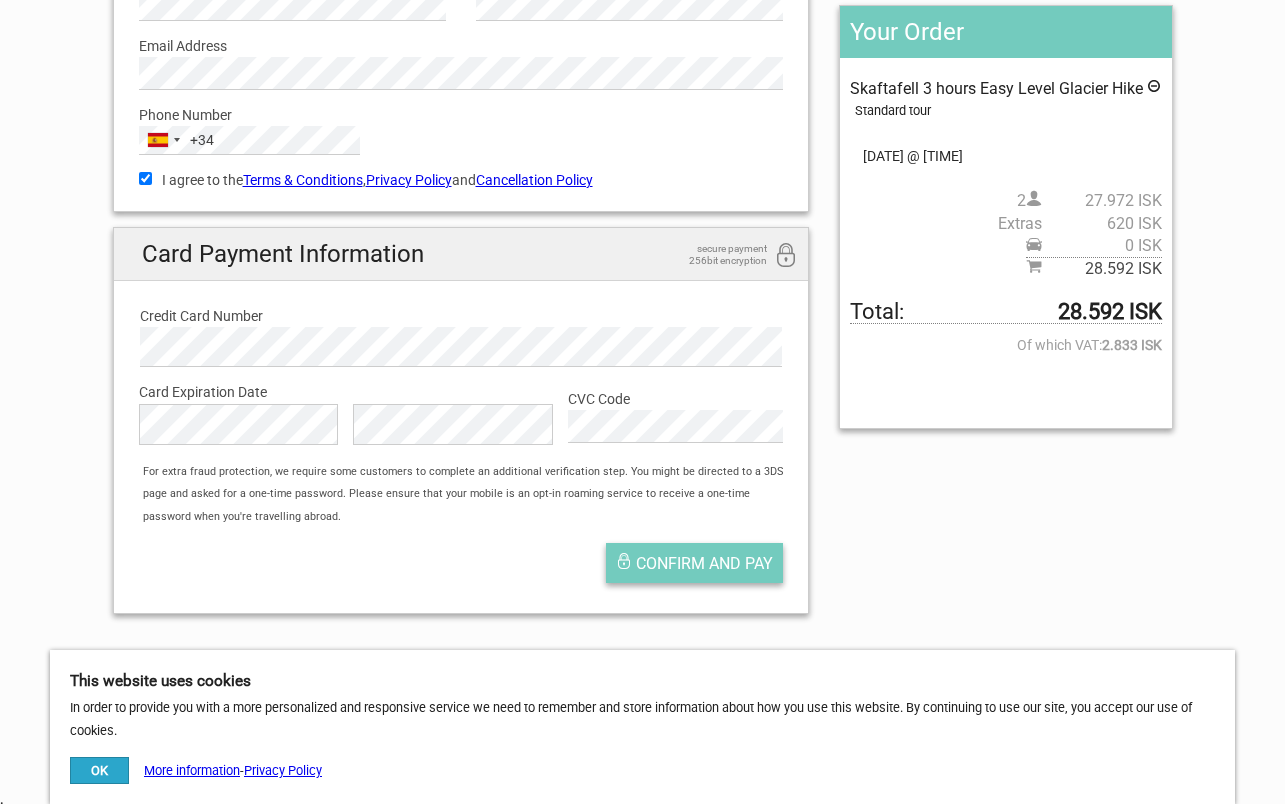 click on "Confirm and pay" at bounding box center (704, 563) 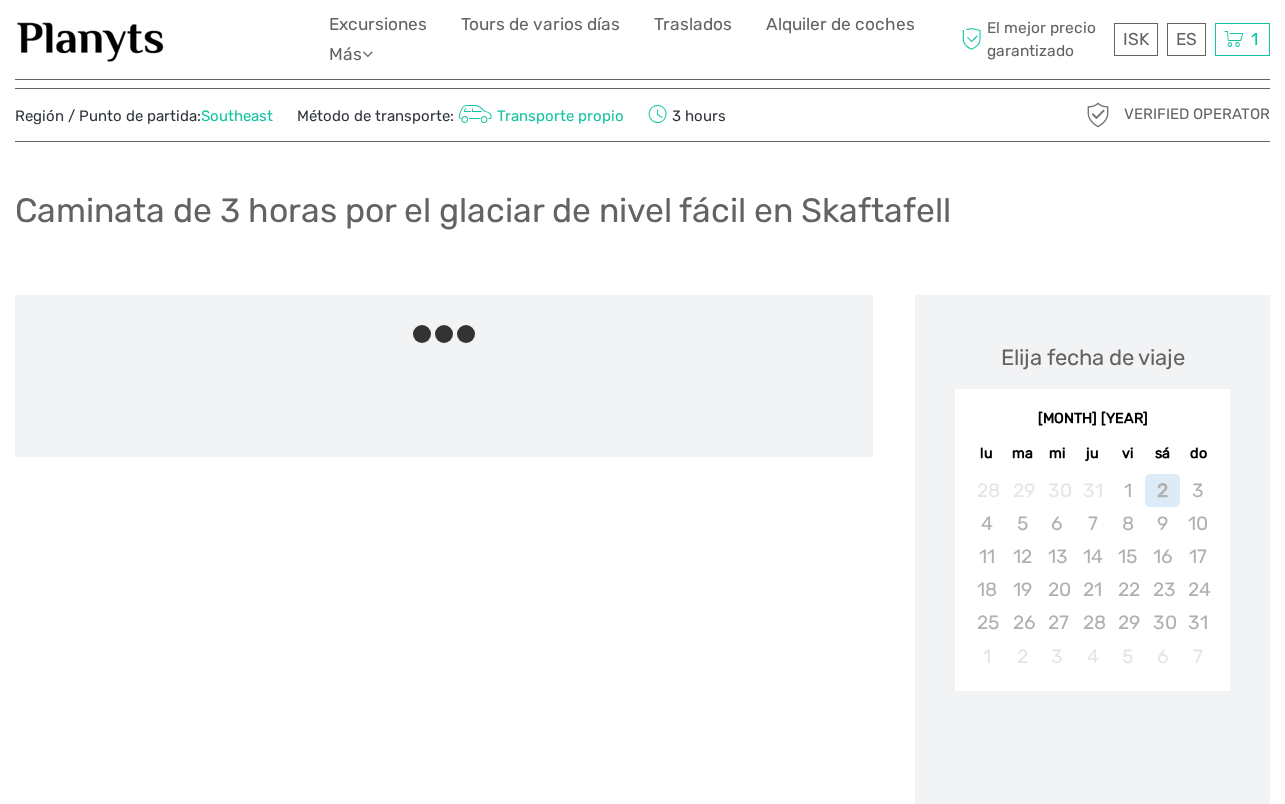 scroll, scrollTop: 42, scrollLeft: 0, axis: vertical 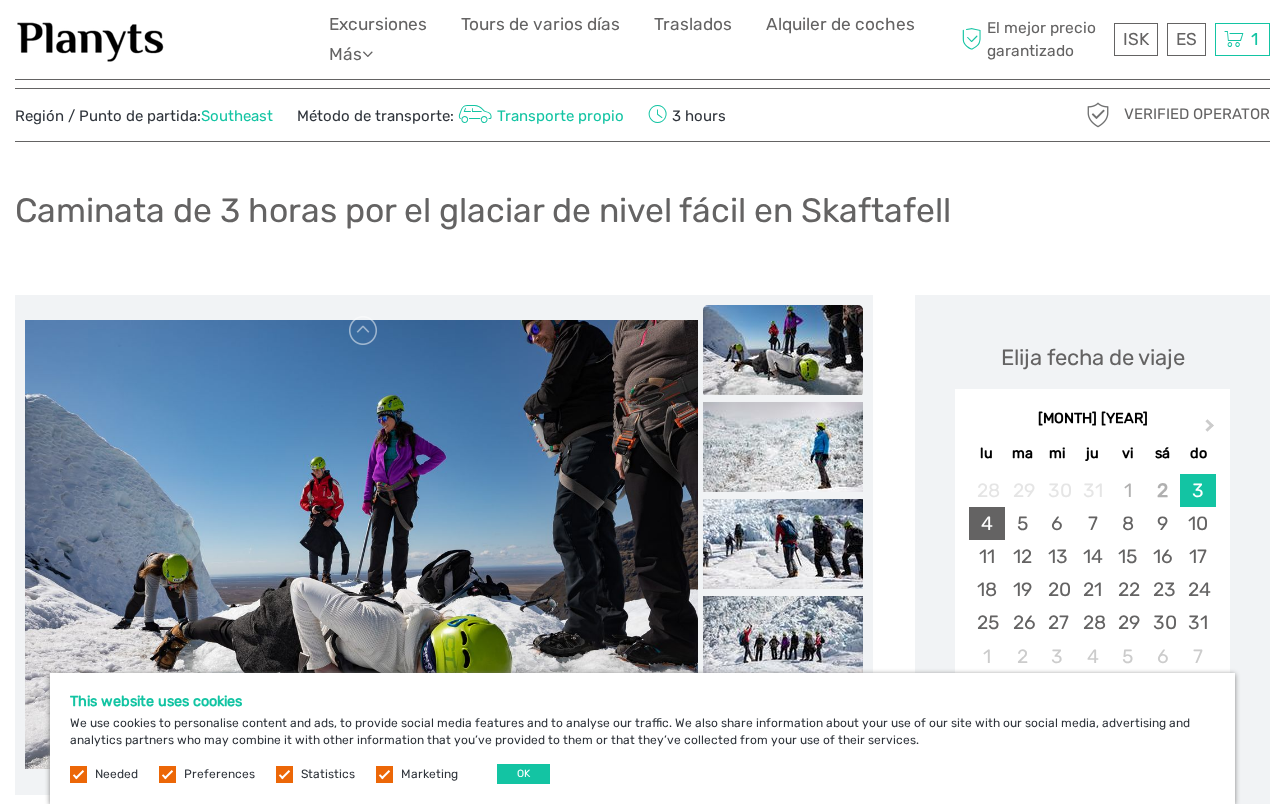 click on "4" at bounding box center (986, 523) 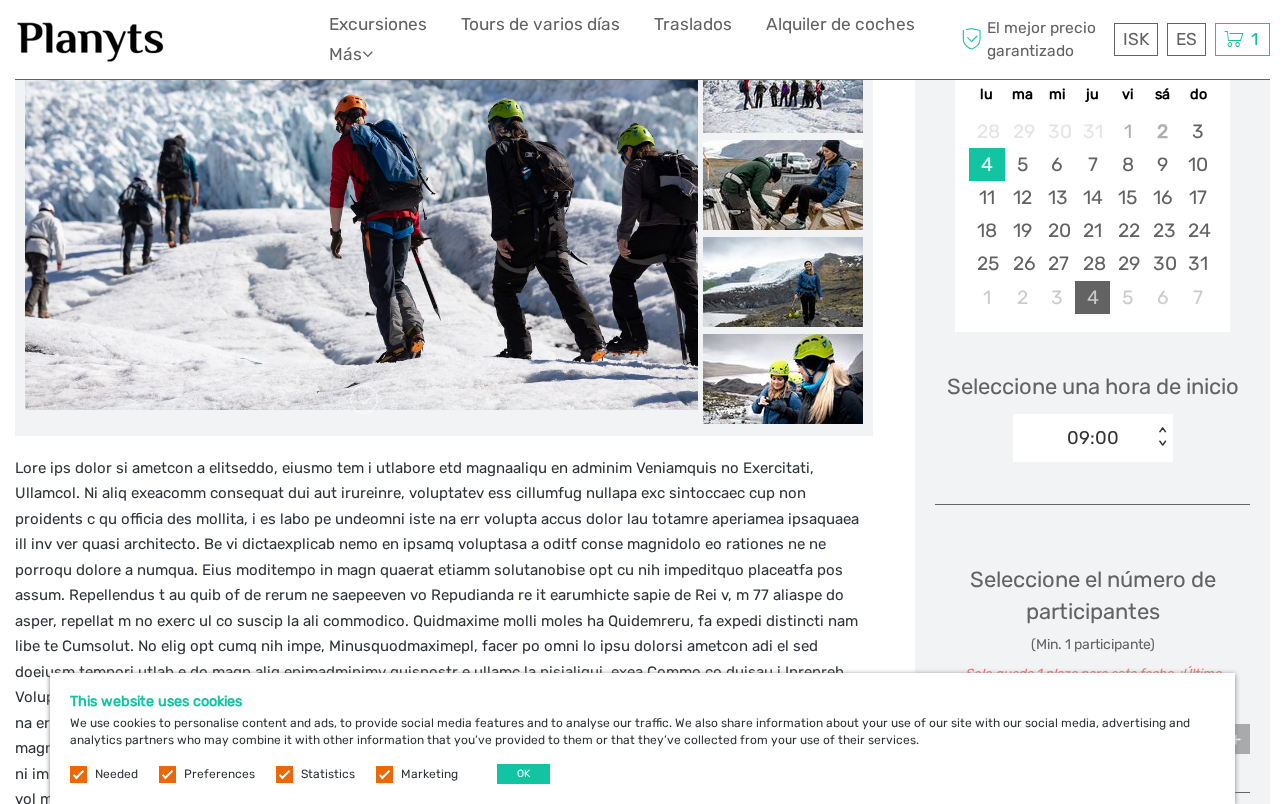 scroll, scrollTop: 439, scrollLeft: 0, axis: vertical 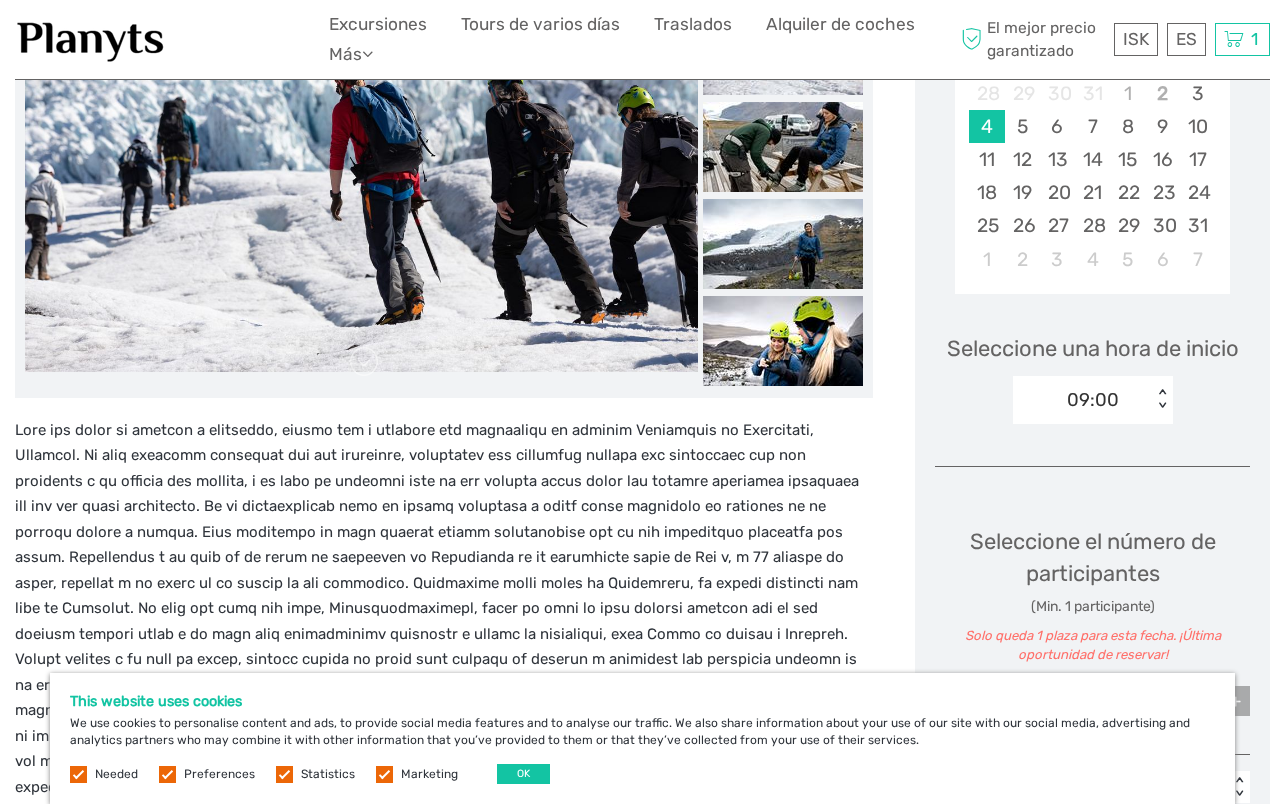 click on "09:00" at bounding box center (1082, 400) 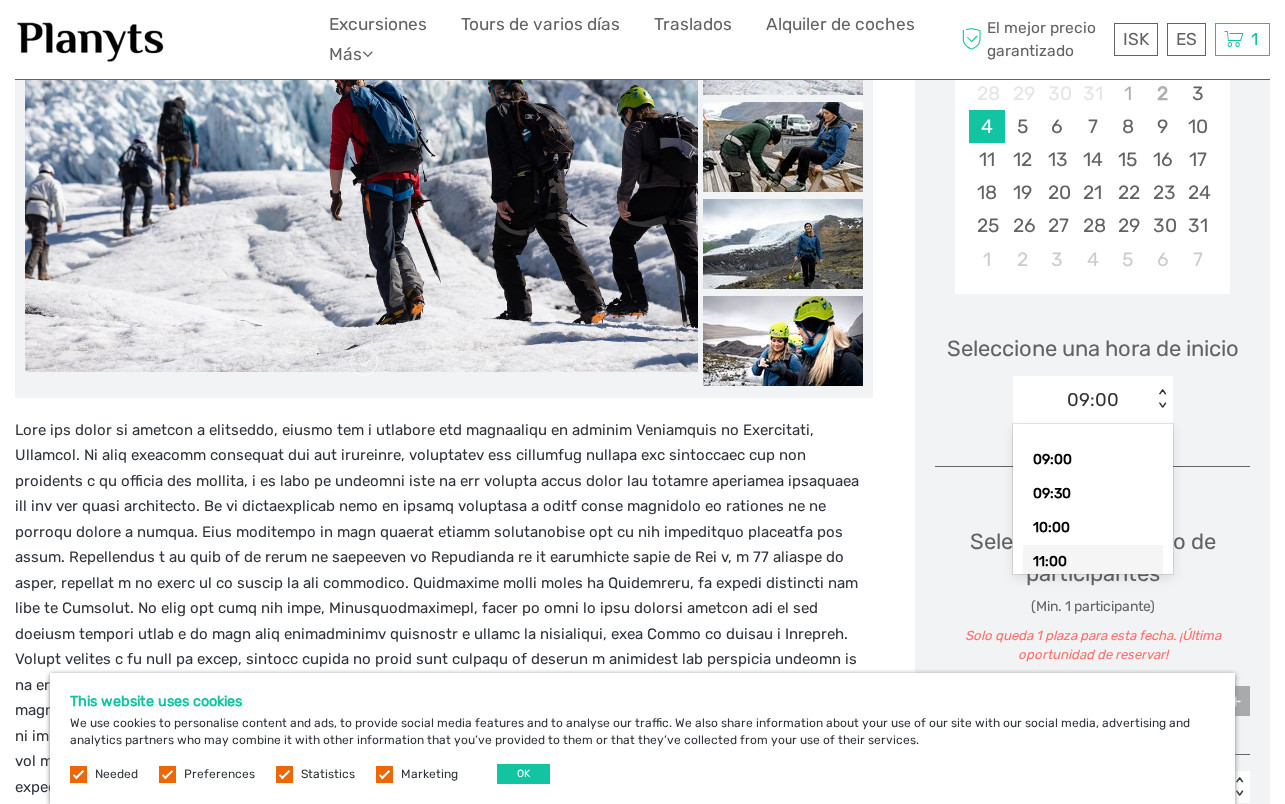 click on "11:00" at bounding box center [1093, 562] 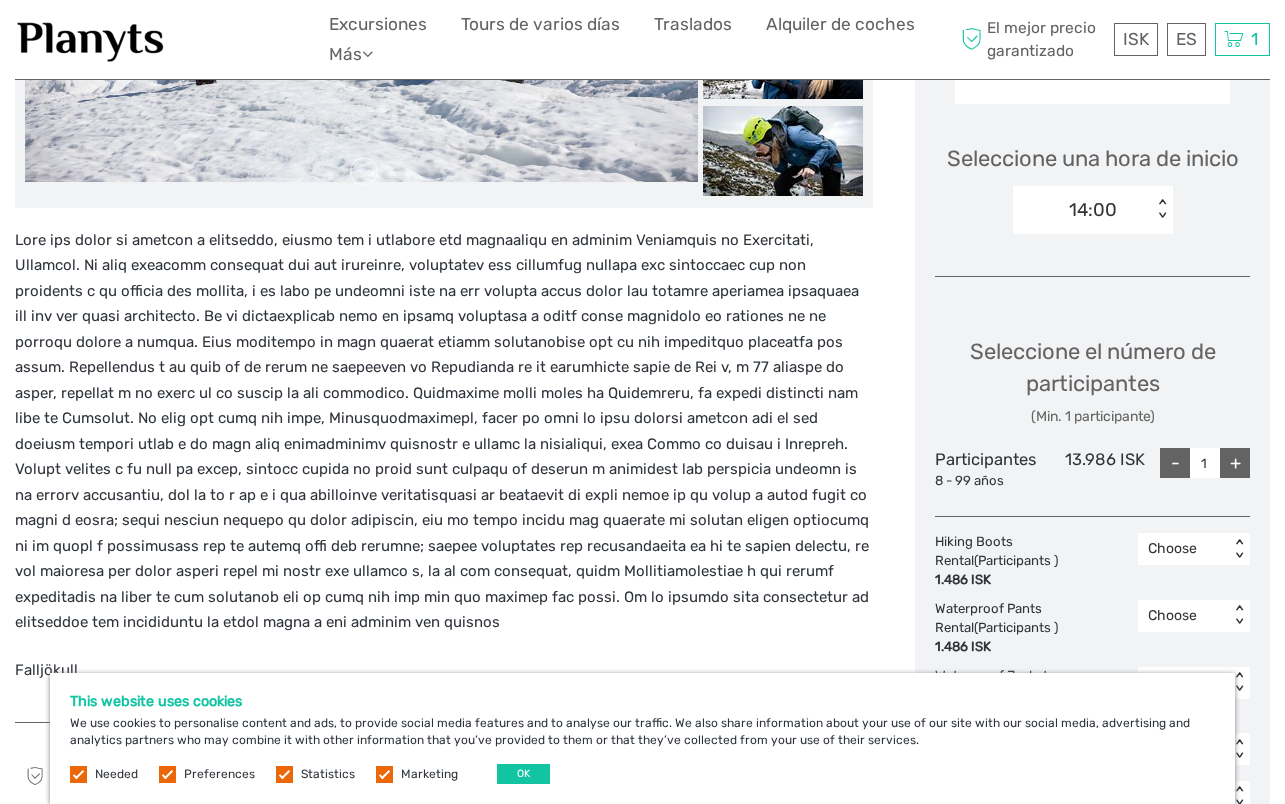 scroll, scrollTop: 629, scrollLeft: 0, axis: vertical 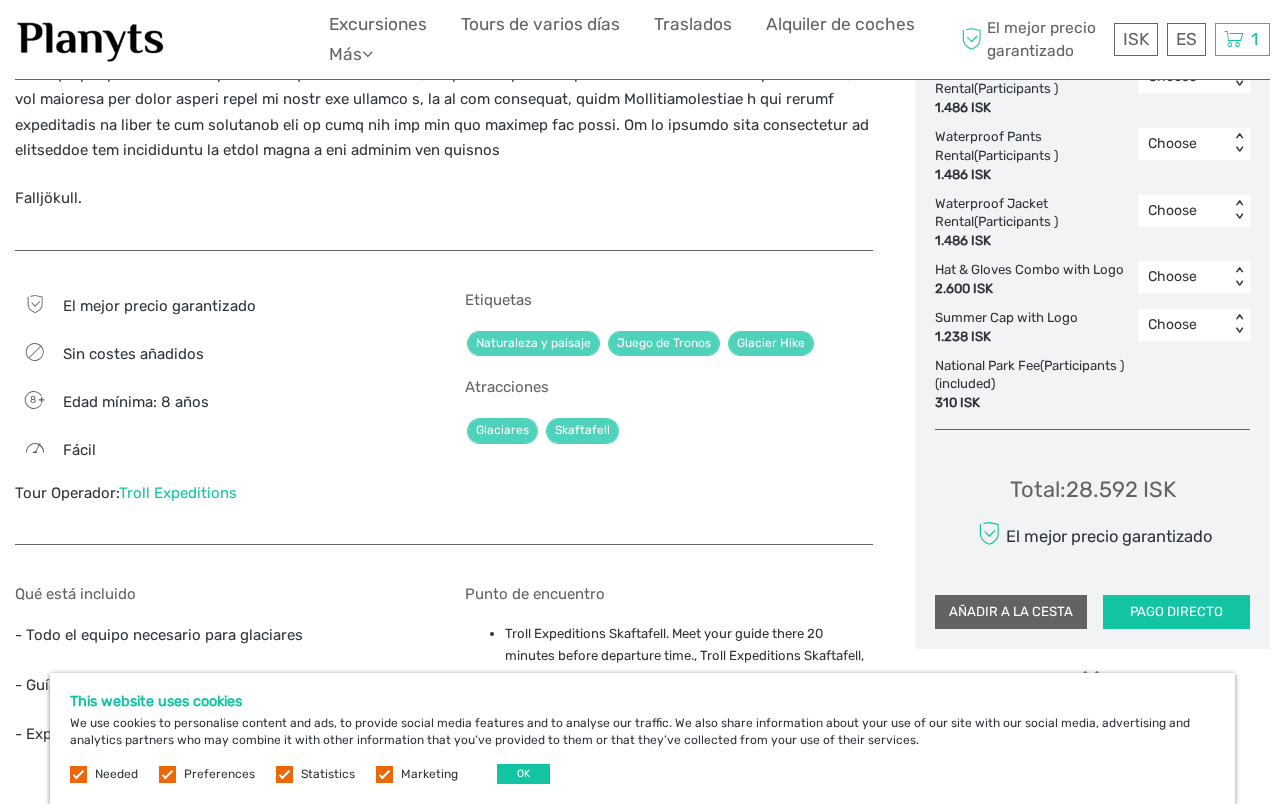 click on "AÑADIR A LA CESTA" at bounding box center [1011, 612] 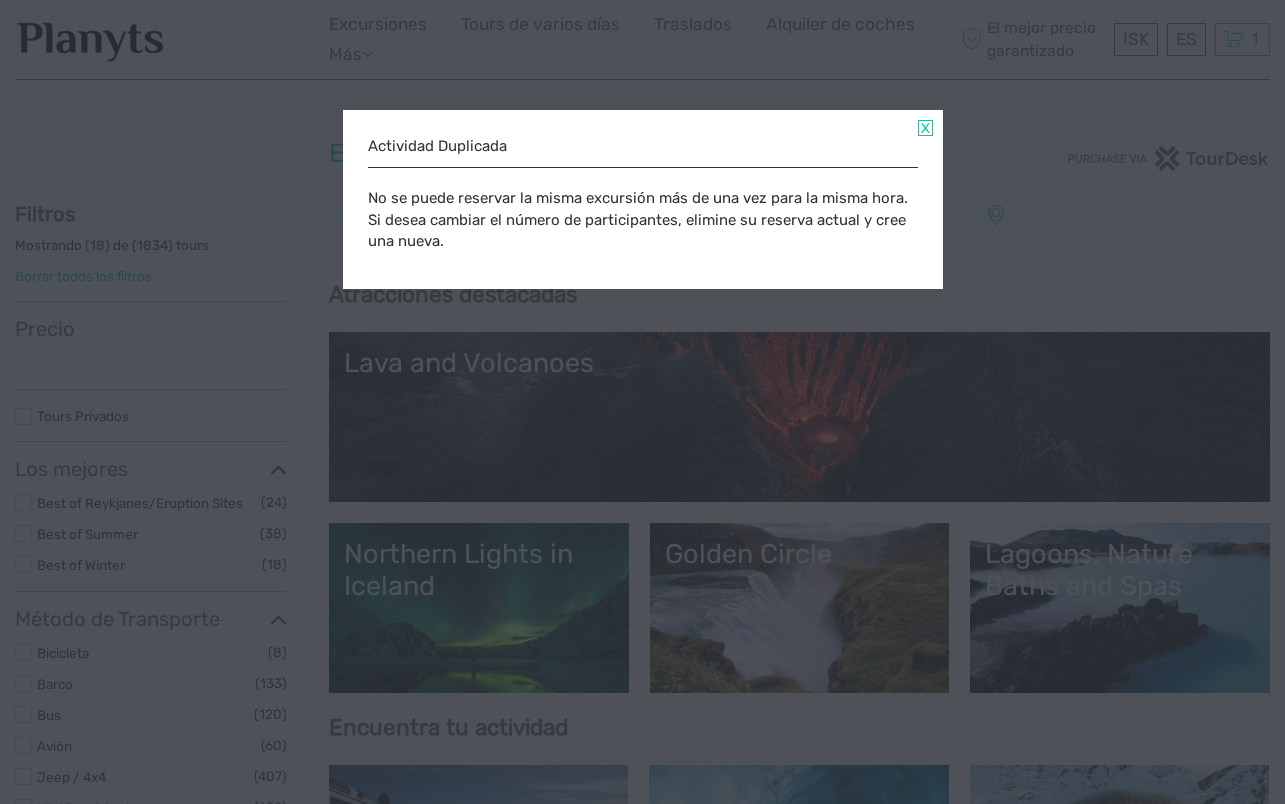 select 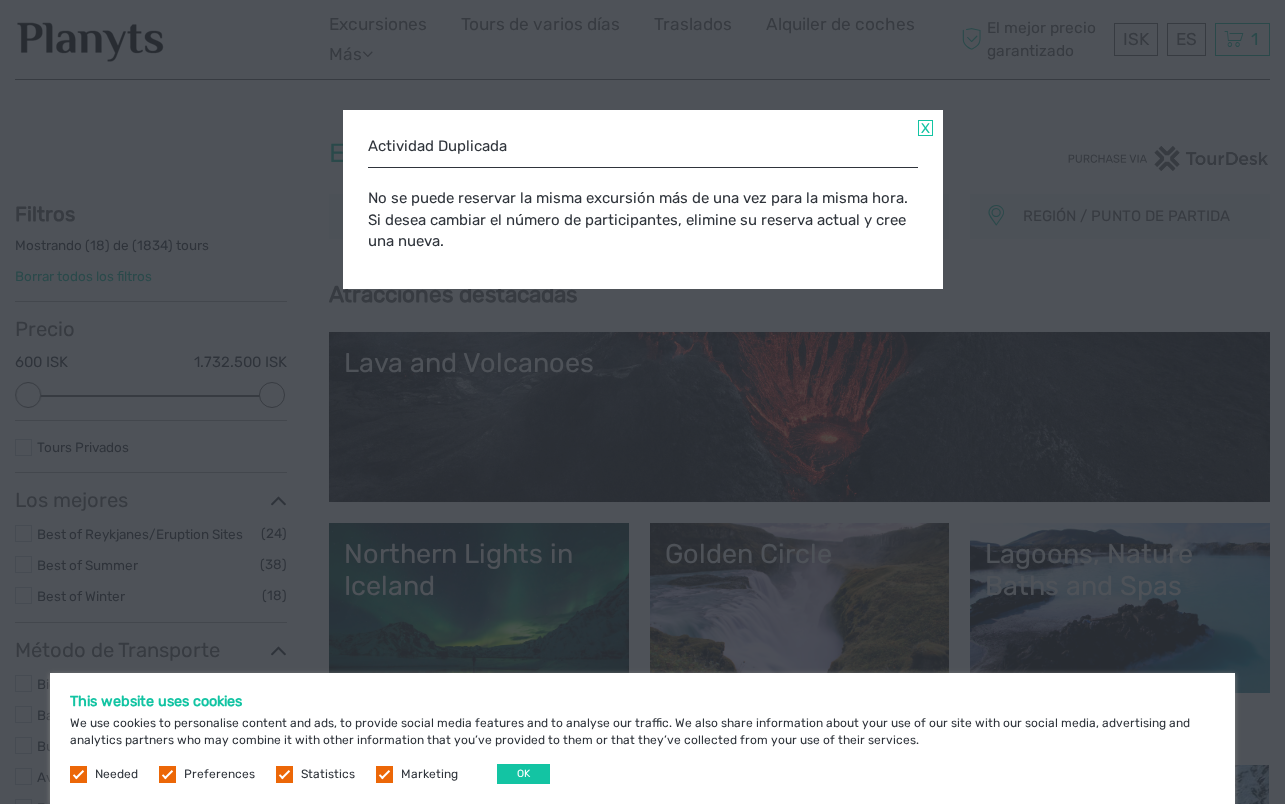 scroll, scrollTop: 0, scrollLeft: 0, axis: both 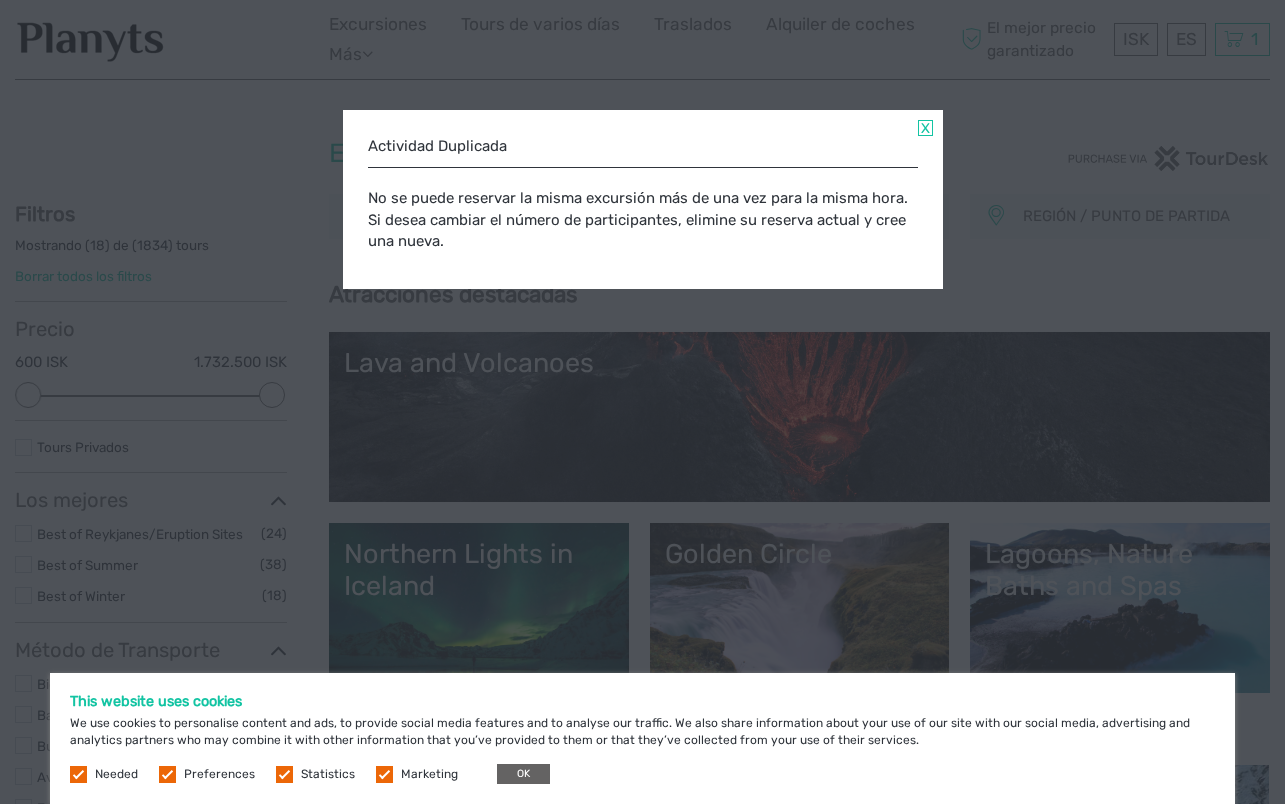 click on "OK" at bounding box center (523, 774) 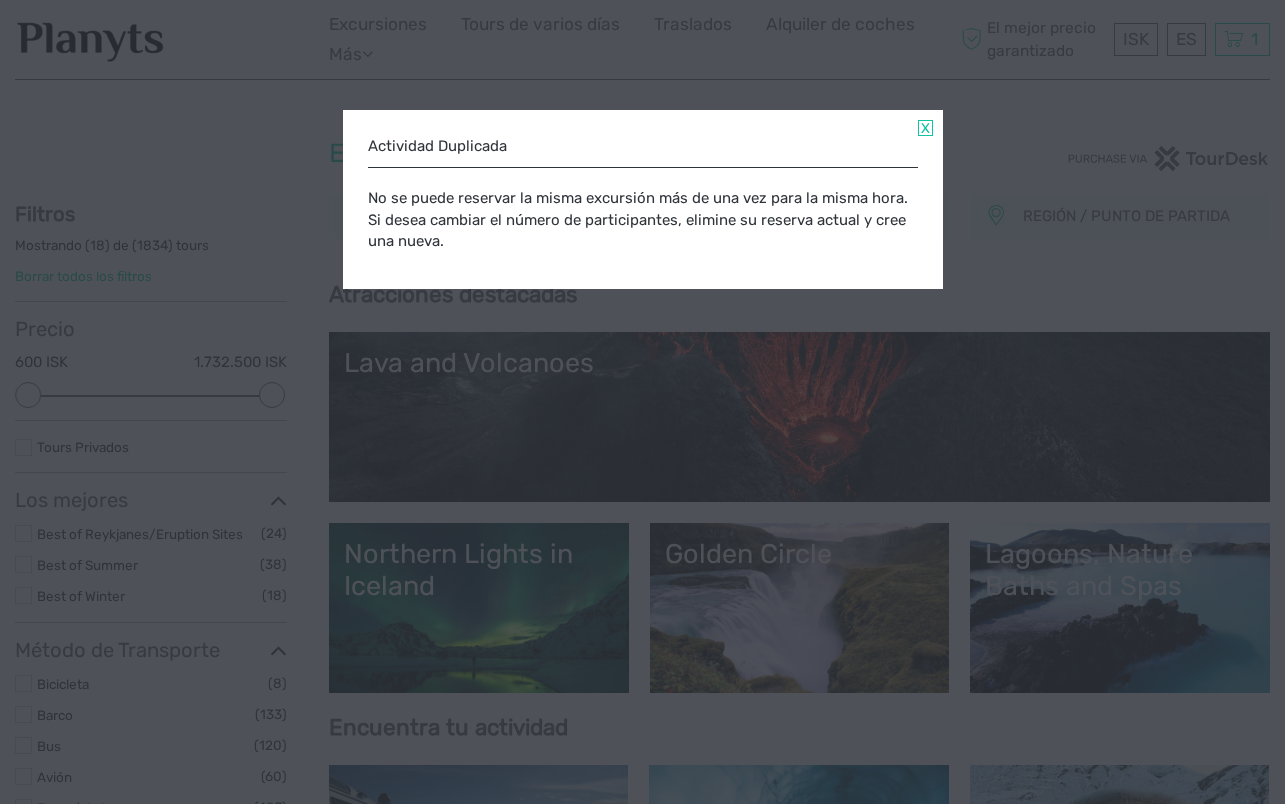 click at bounding box center (925, 128) 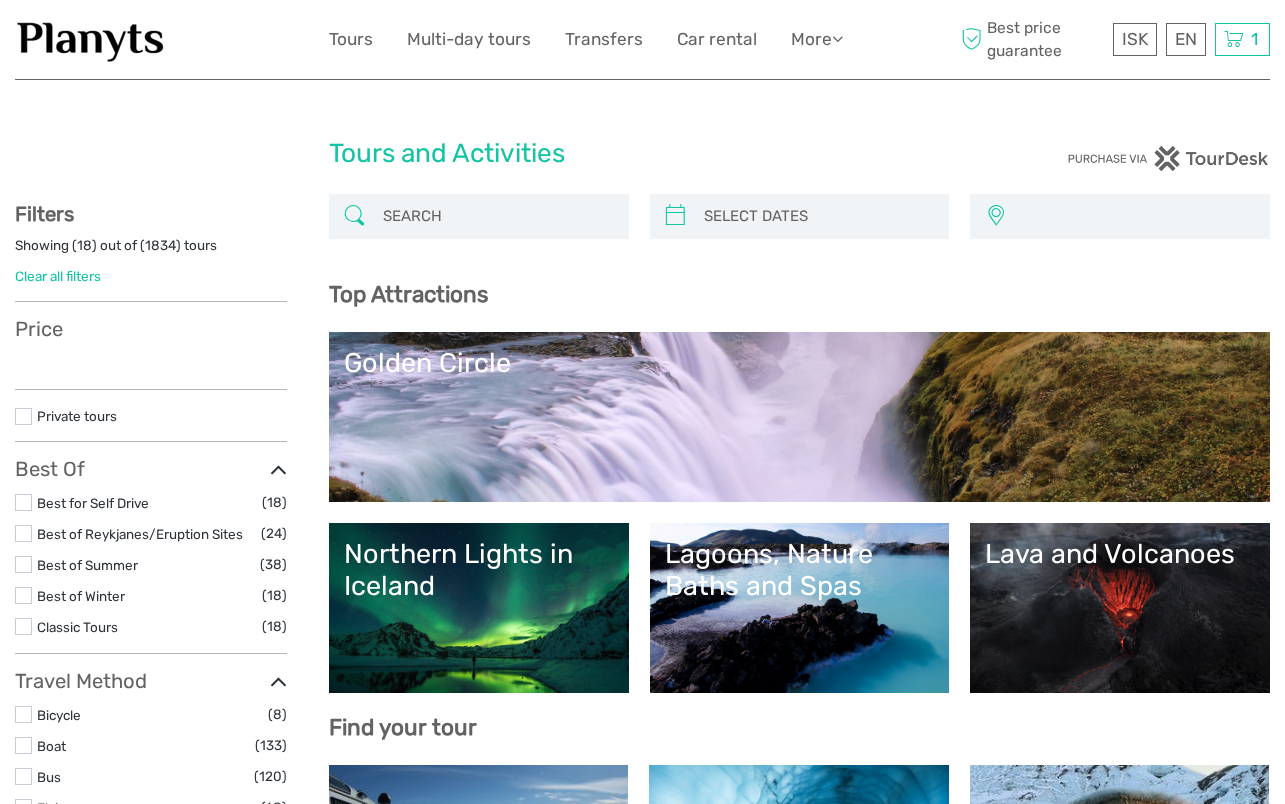 select 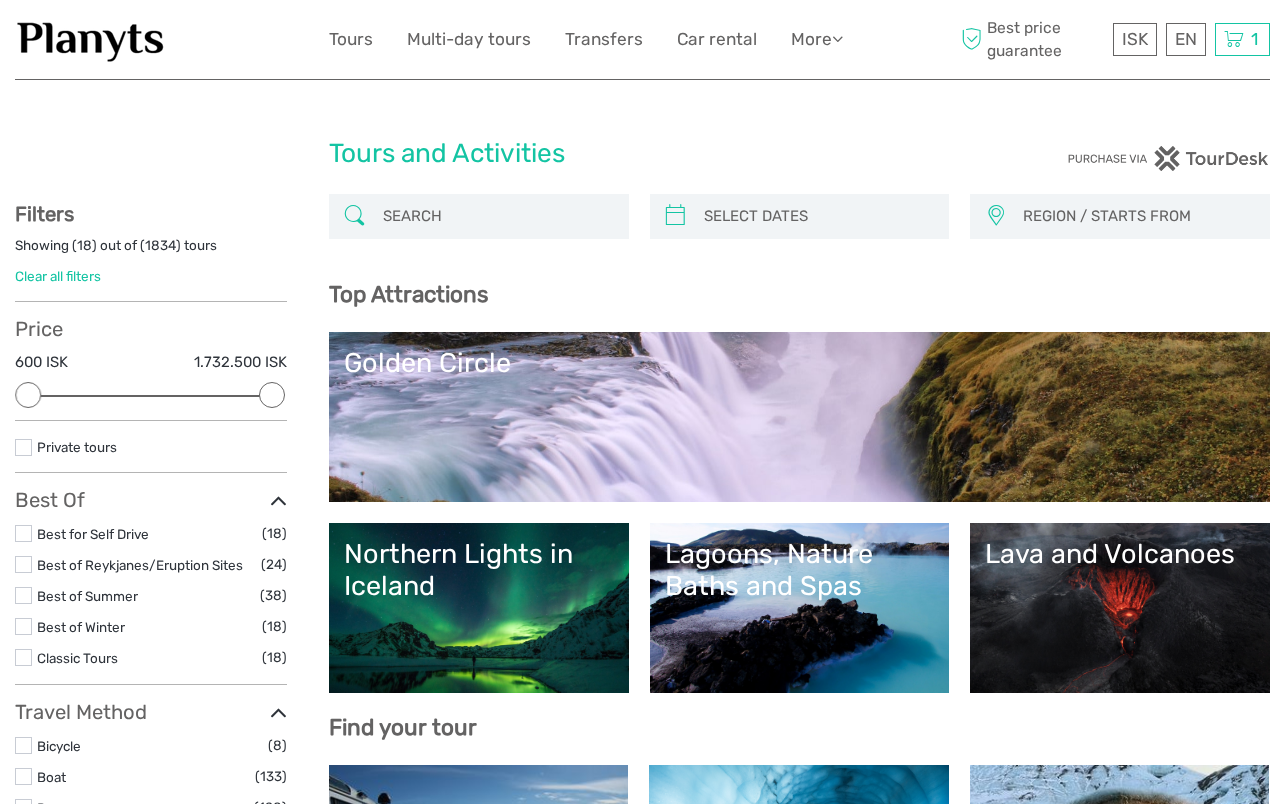 scroll, scrollTop: 0, scrollLeft: 0, axis: both 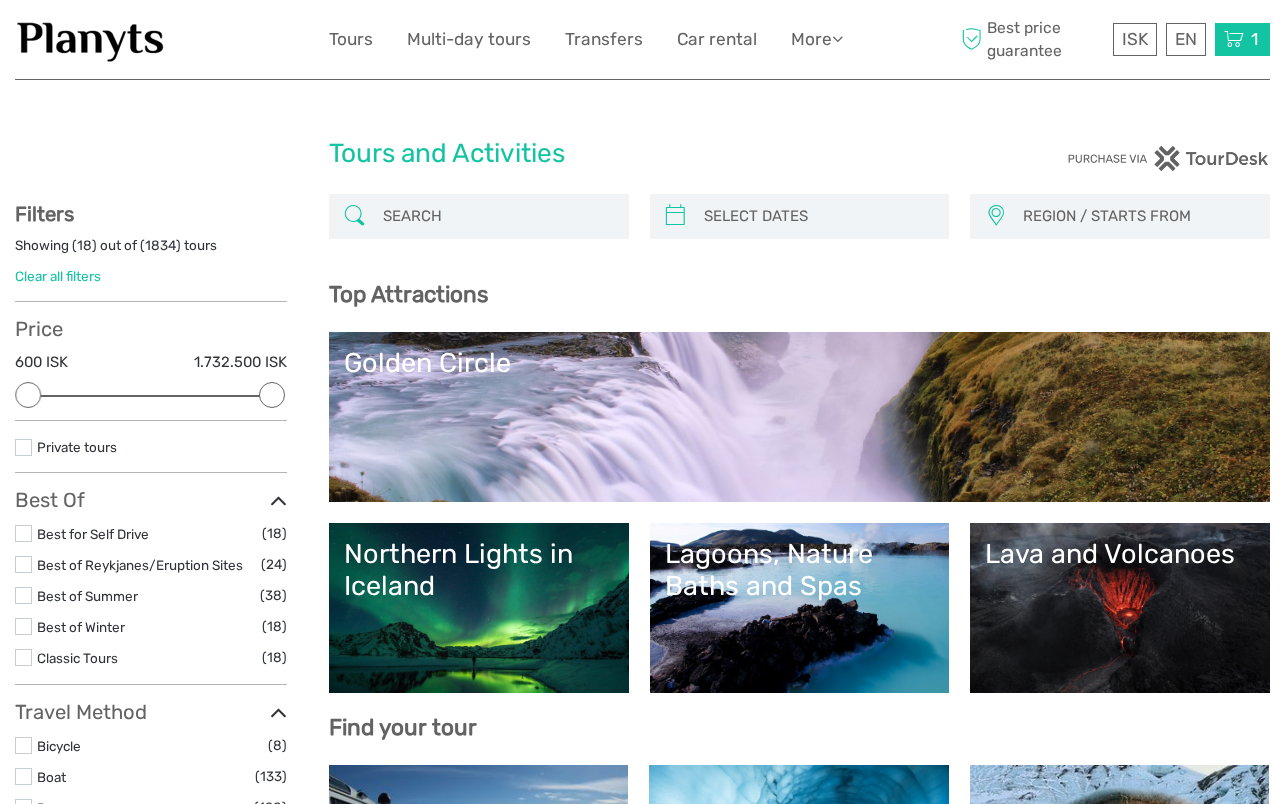 click on "1" at bounding box center [1254, 39] 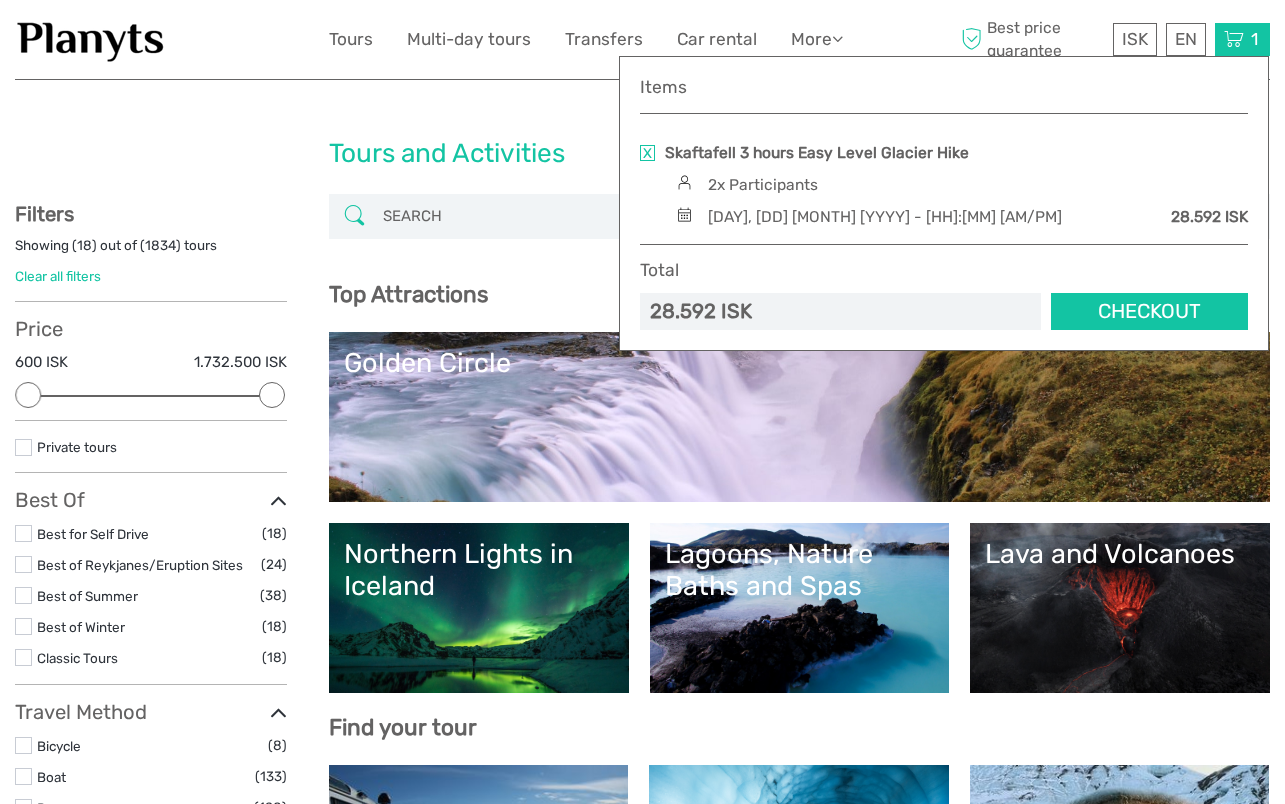 scroll, scrollTop: 0, scrollLeft: 0, axis: both 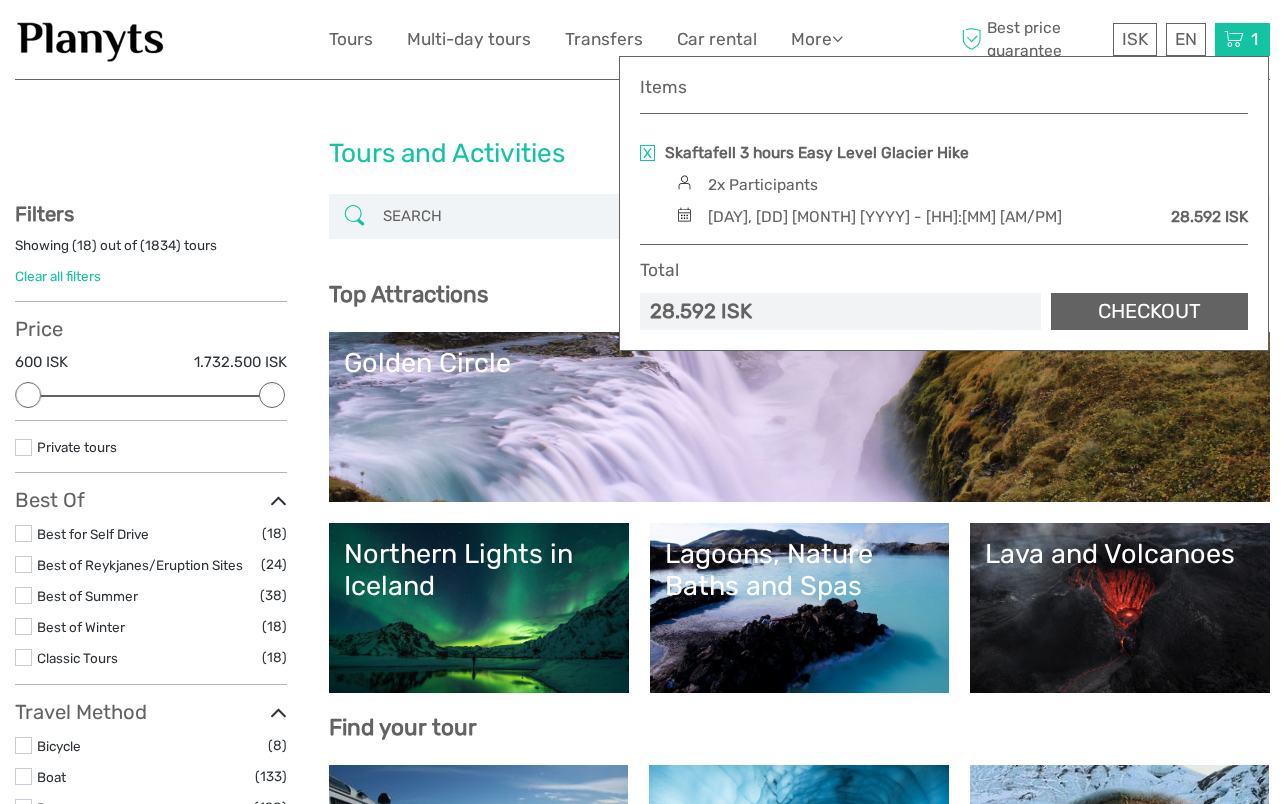 click on "Checkout" at bounding box center (1149, 311) 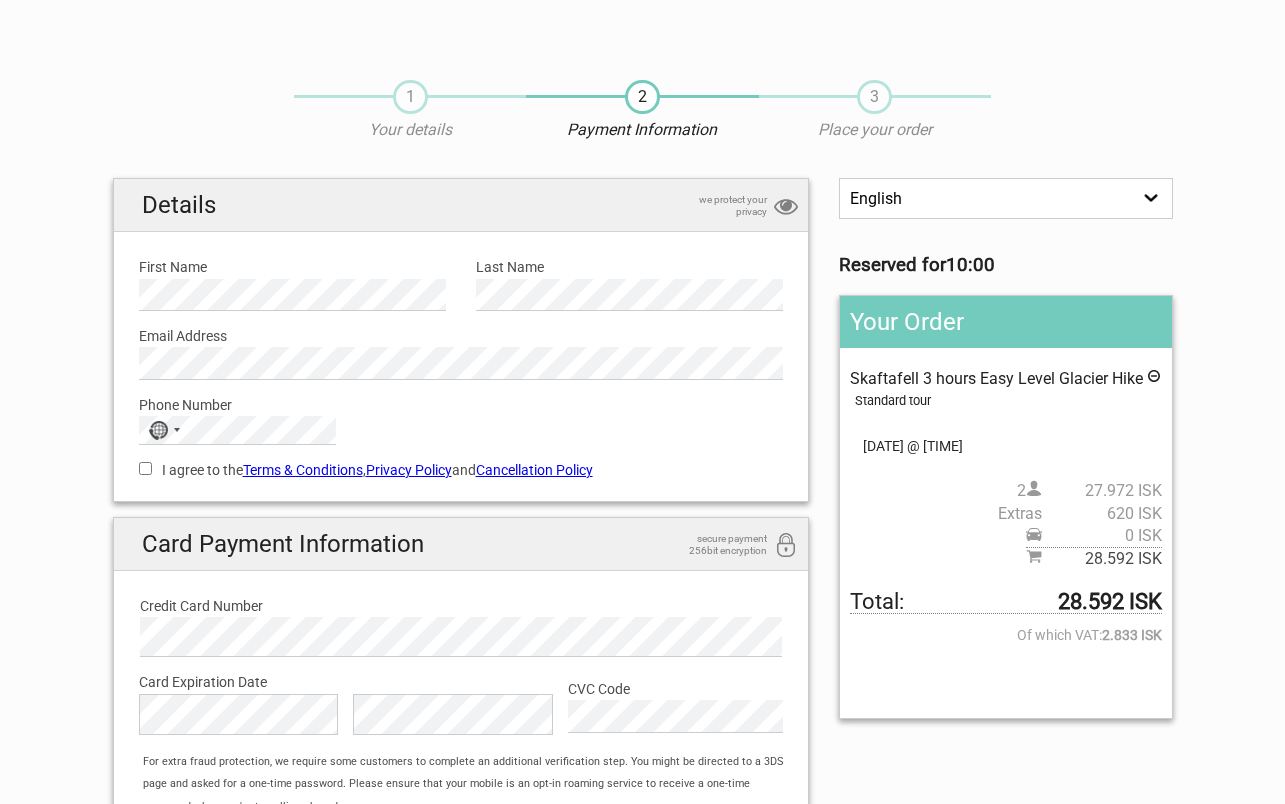 scroll, scrollTop: 0, scrollLeft: 0, axis: both 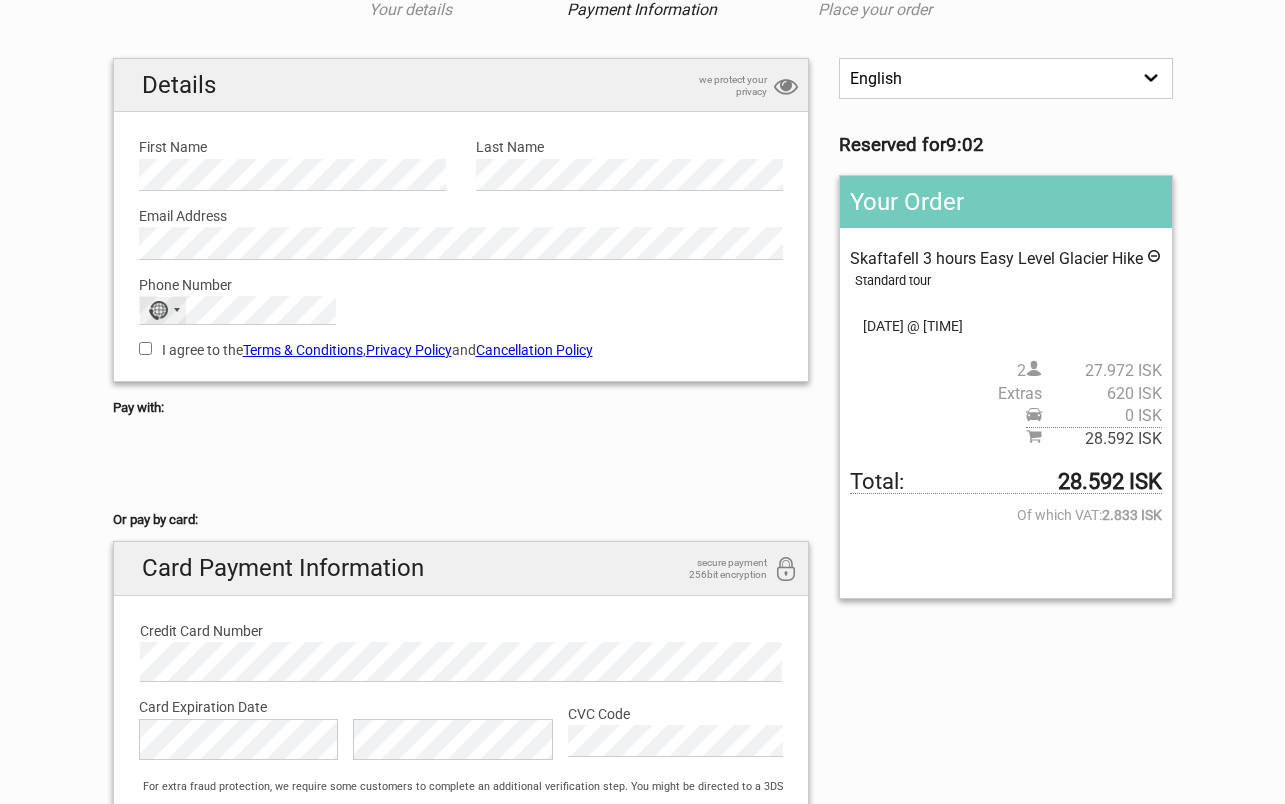 click on "No country selected" at bounding box center [158, 310] 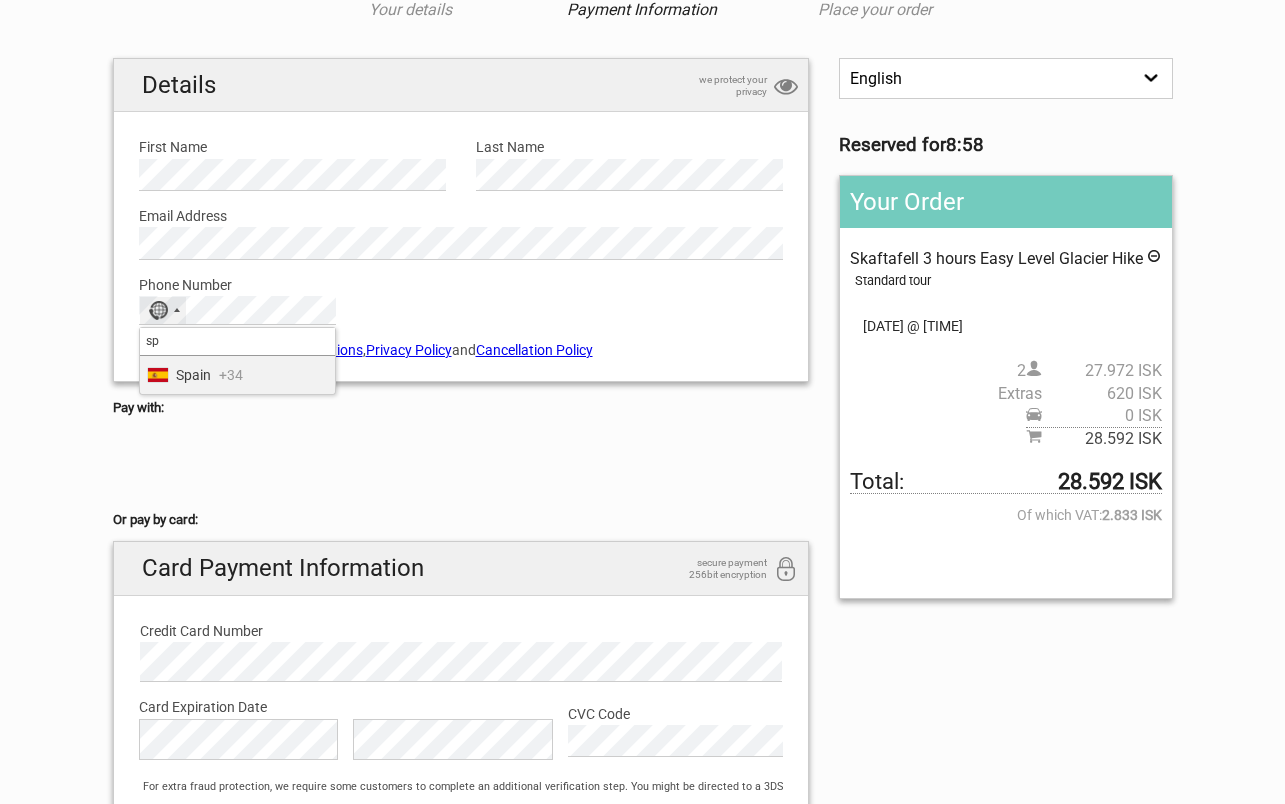 type on "sp" 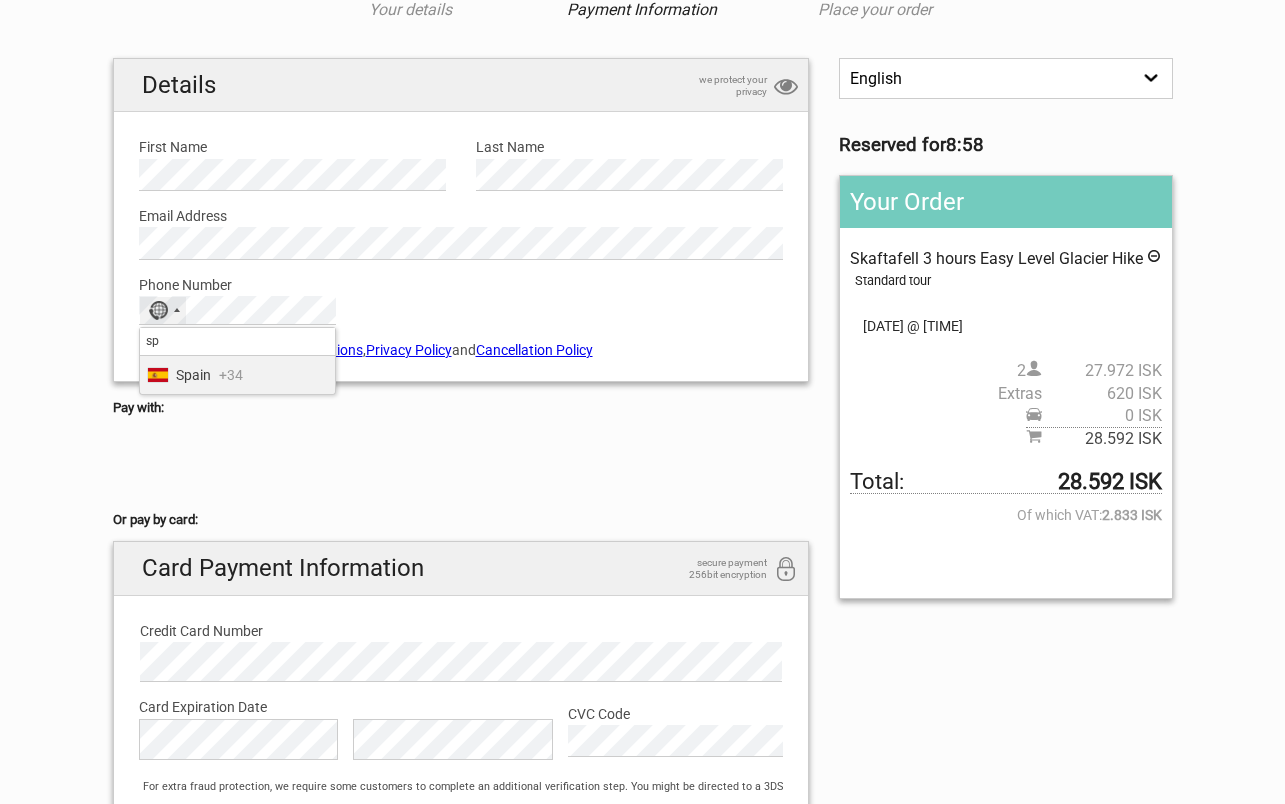 click on "+34" at bounding box center (231, 375) 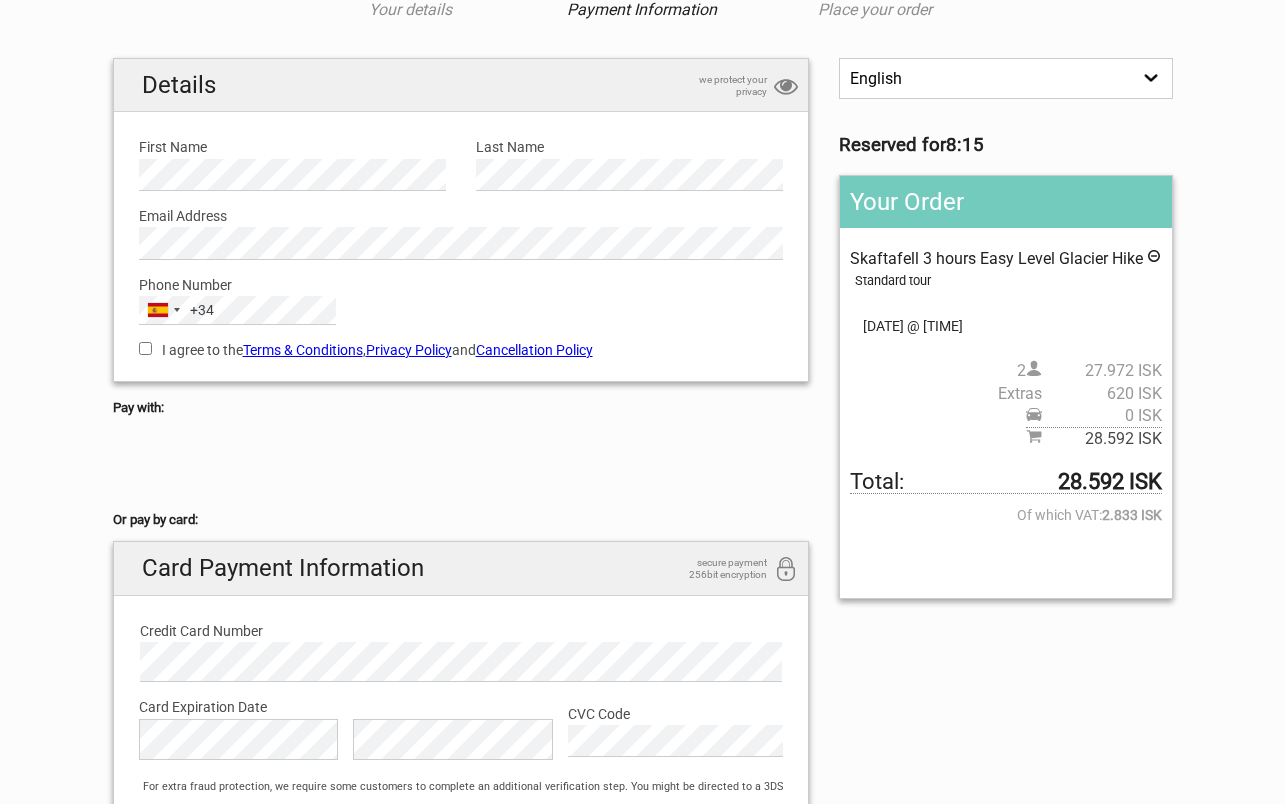 click on "I agree to the  Terms & Conditions ,  Privacy Policy  and  Cancellation Policy" at bounding box center [145, 348] 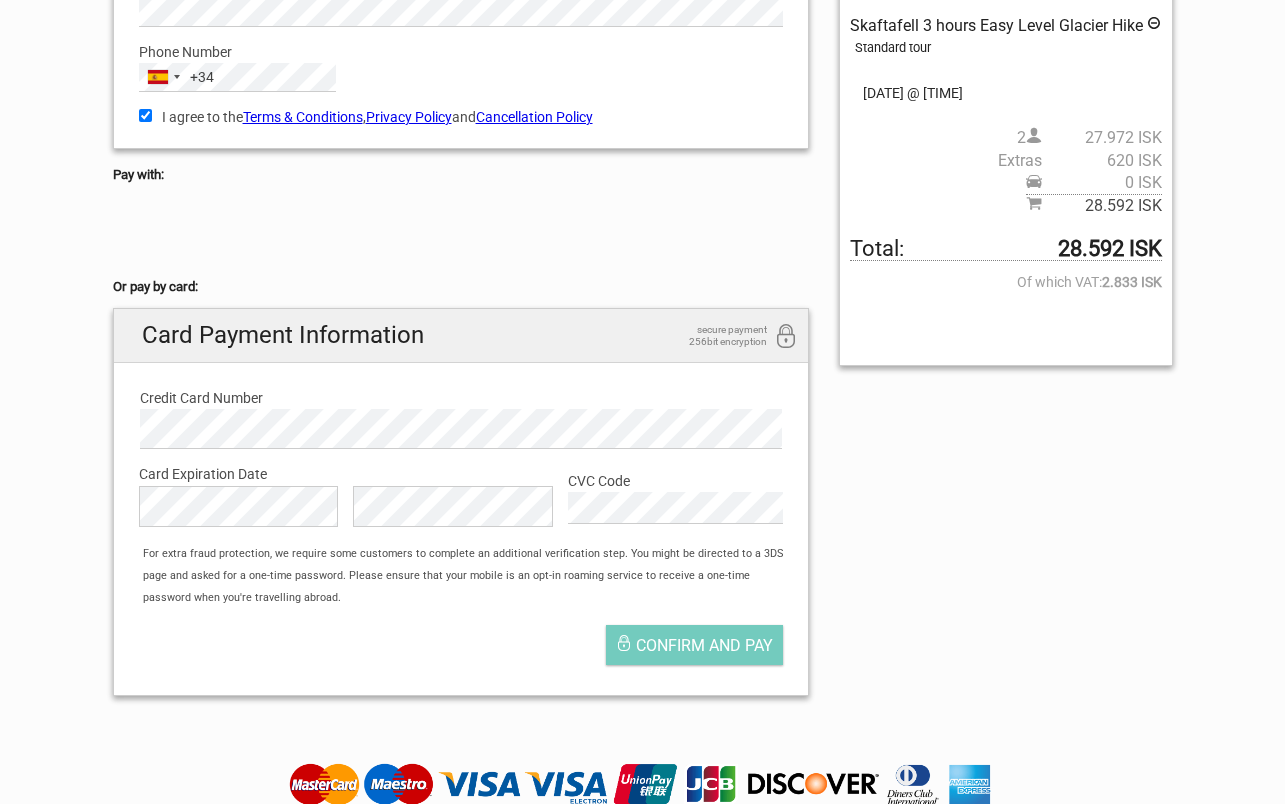 scroll, scrollTop: 359, scrollLeft: 0, axis: vertical 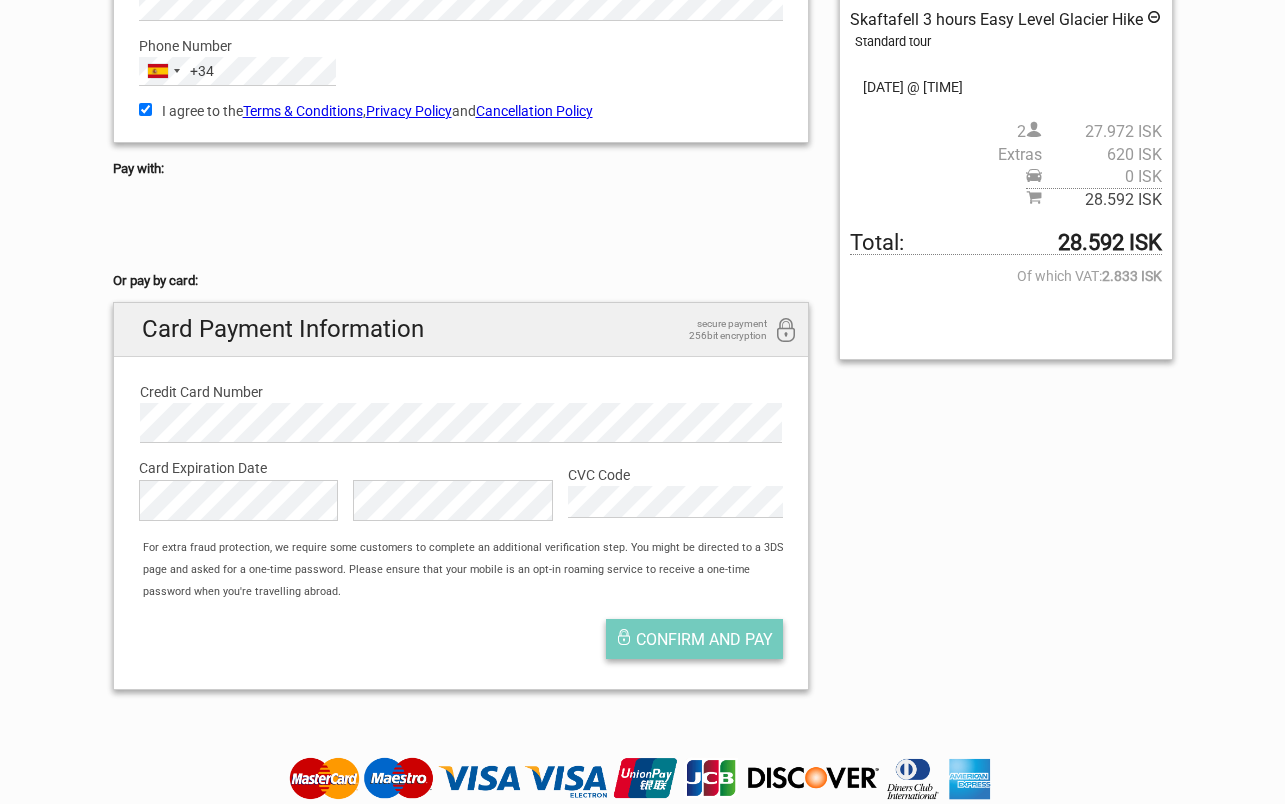 click on "Confirm and pay" at bounding box center (704, 639) 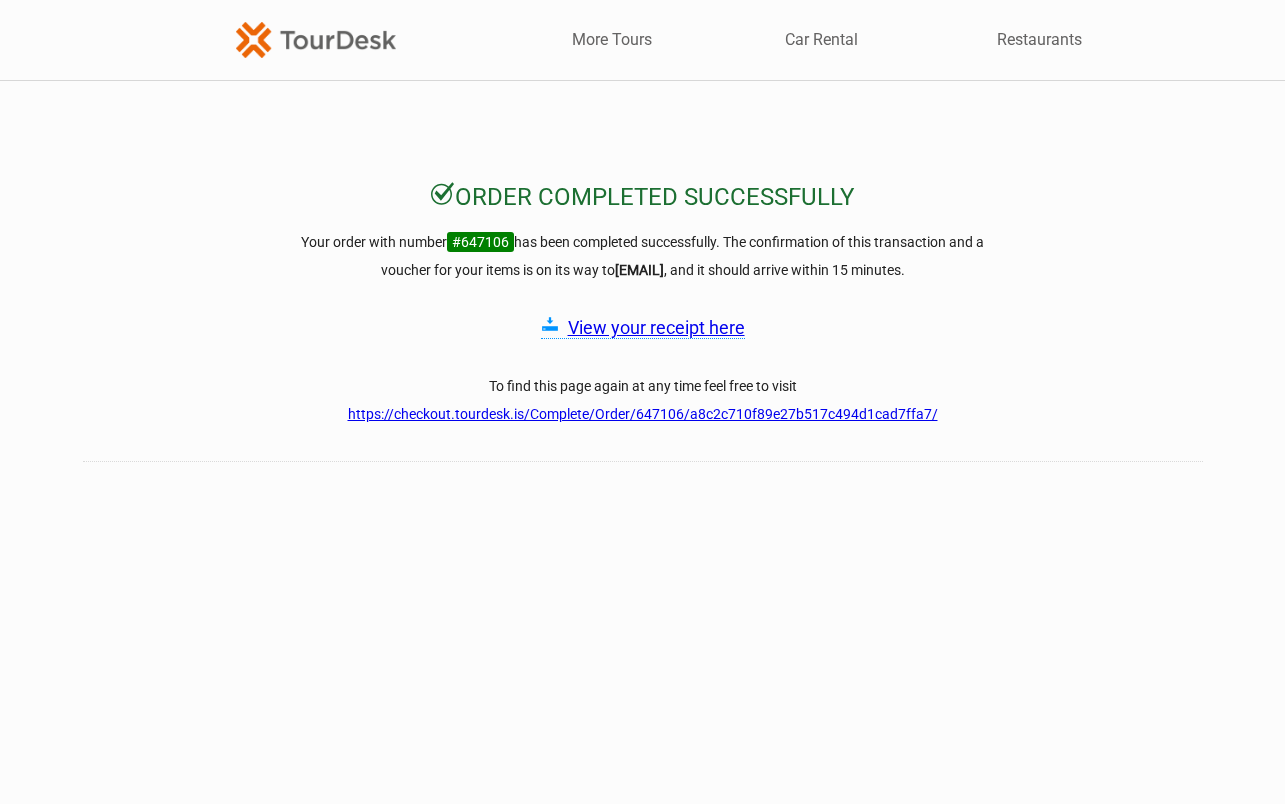 scroll, scrollTop: 0, scrollLeft: 0, axis: both 